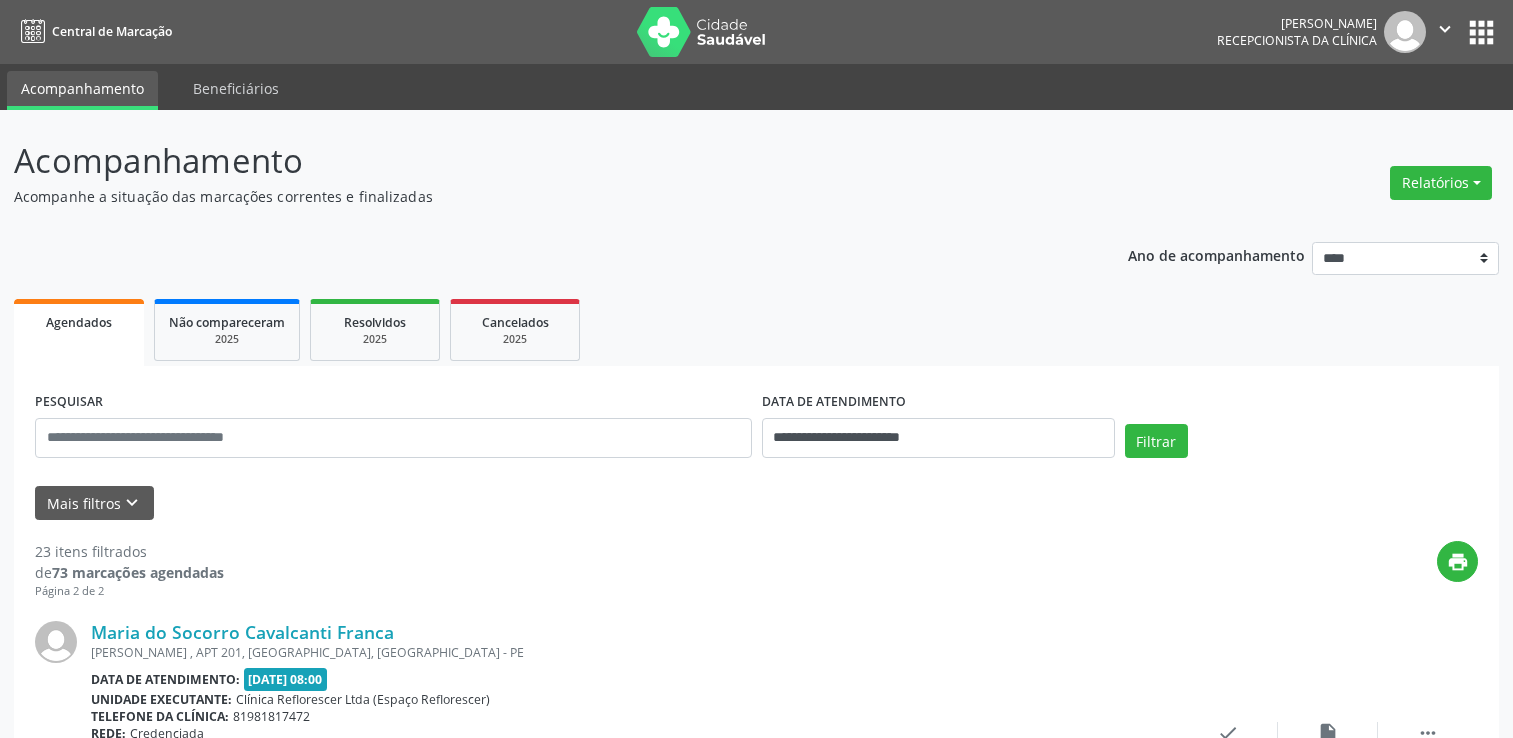 scroll, scrollTop: 2256, scrollLeft: 0, axis: vertical 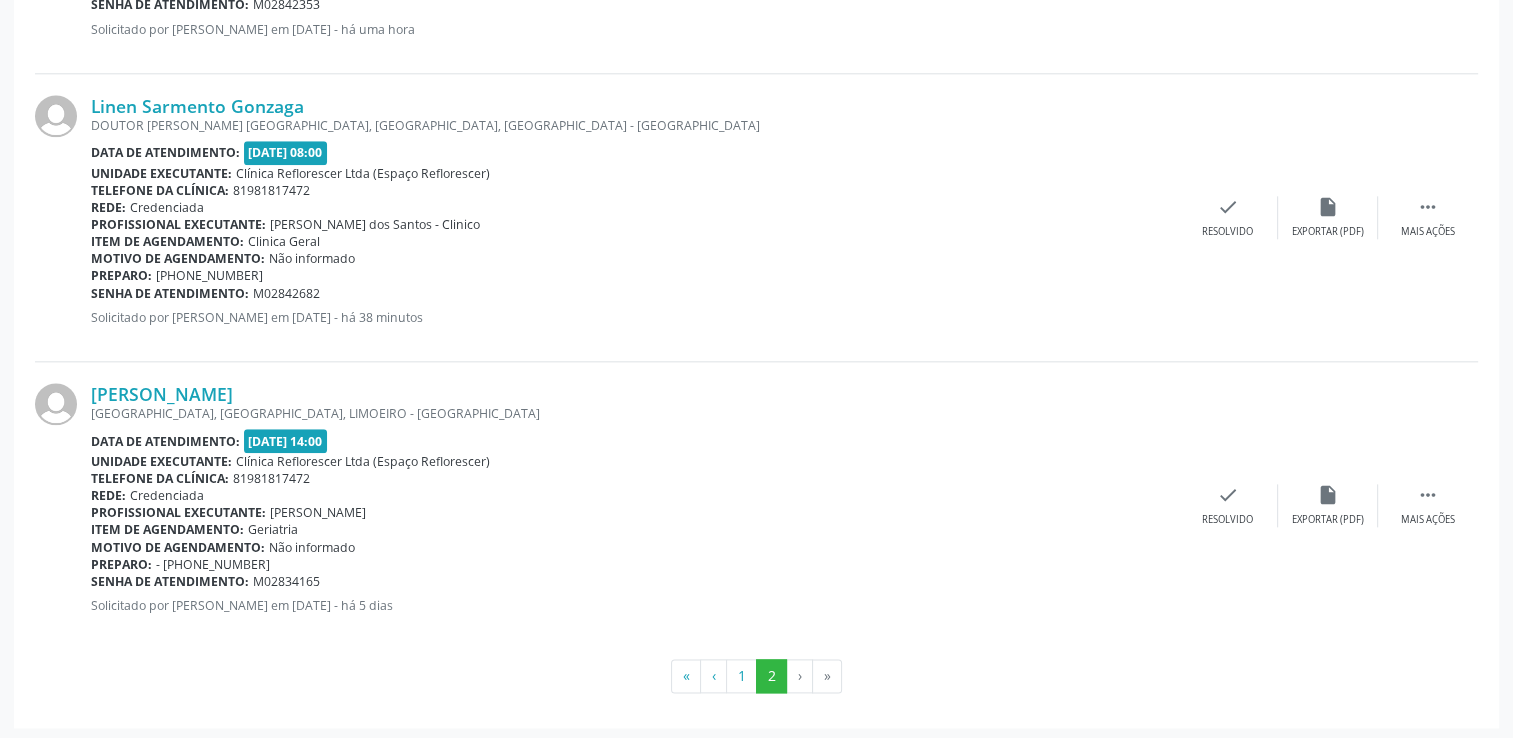 click on "Solicitado por Renan Dutra dos Santos em 28/07/2025 - há uma hora" at bounding box center (634, 29) 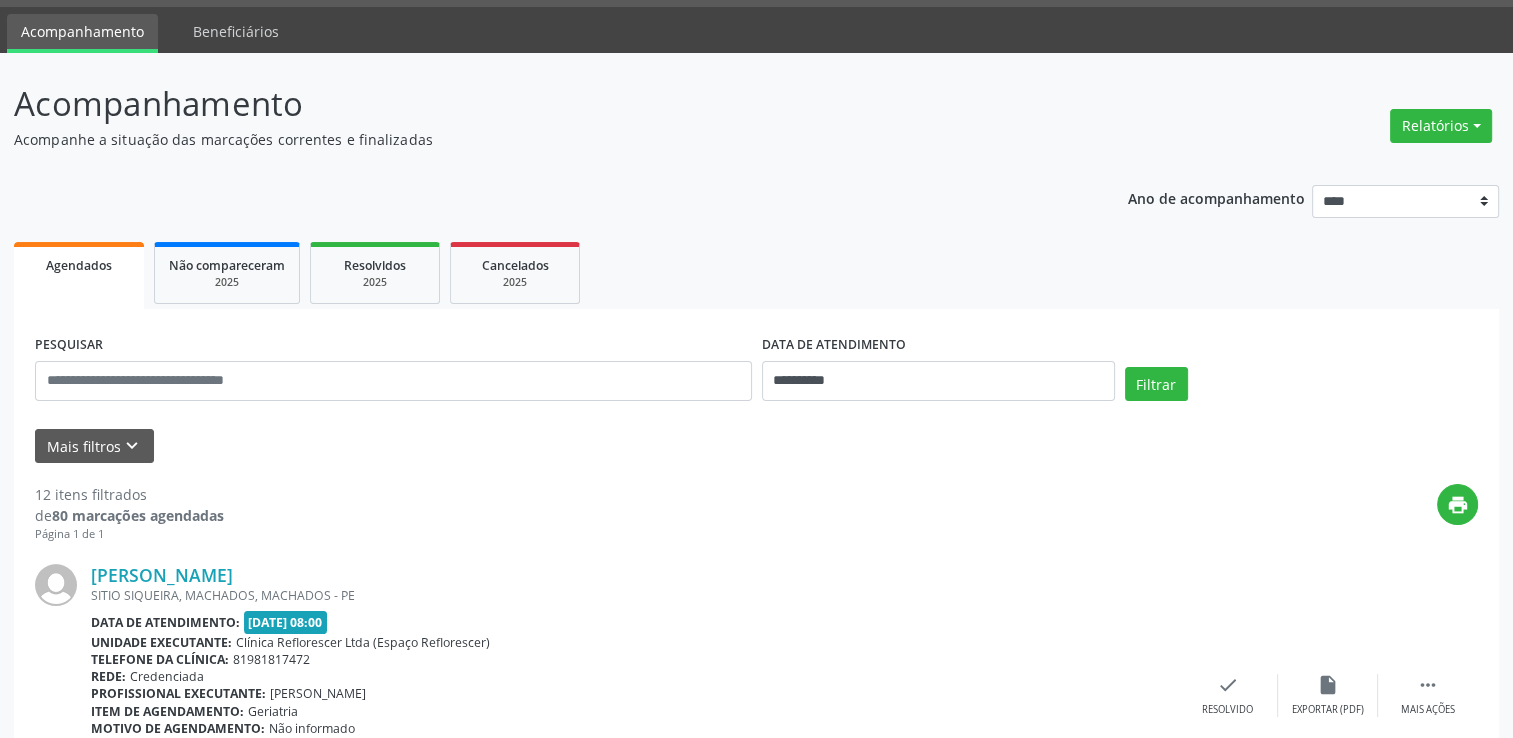 scroll, scrollTop: 100, scrollLeft: 0, axis: vertical 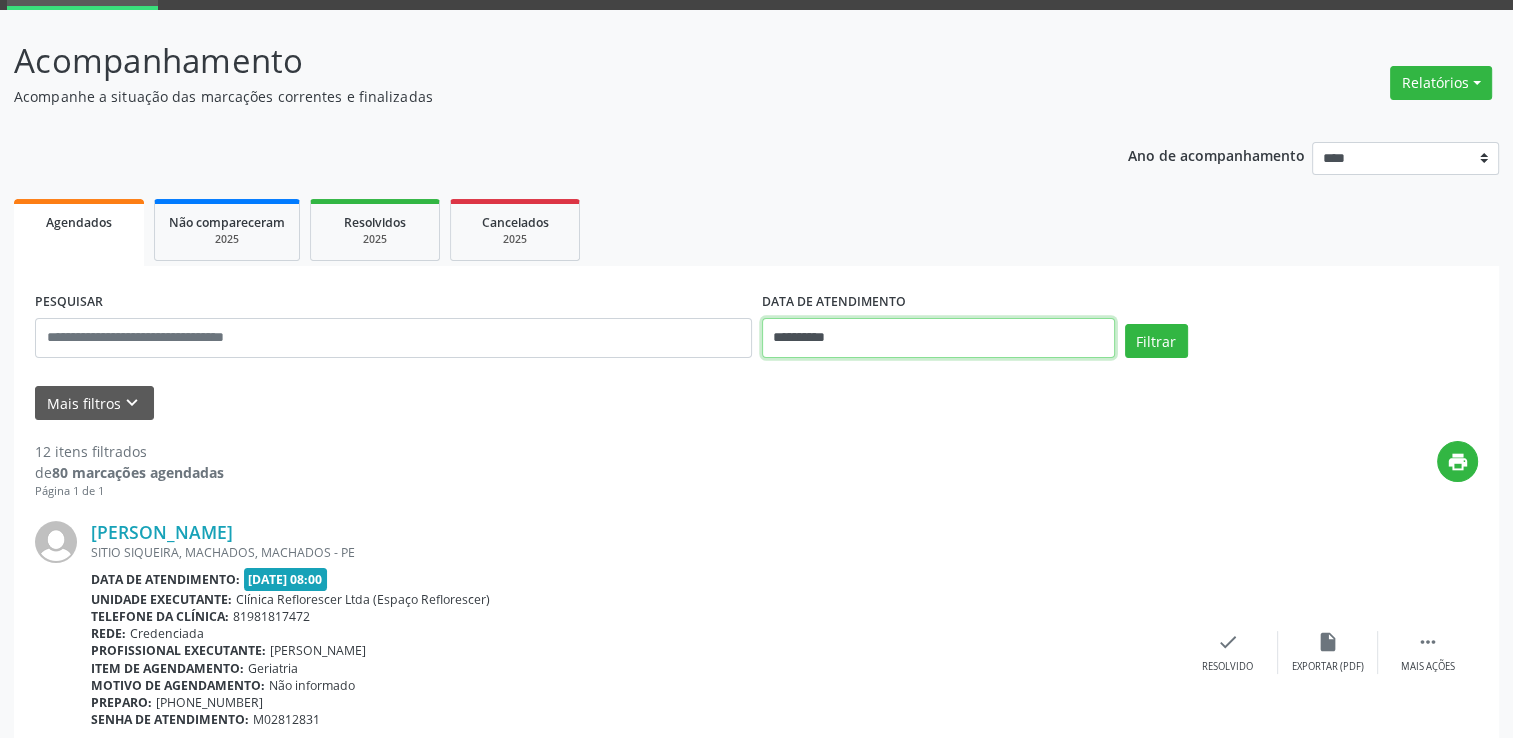 click on "**********" at bounding box center [938, 338] 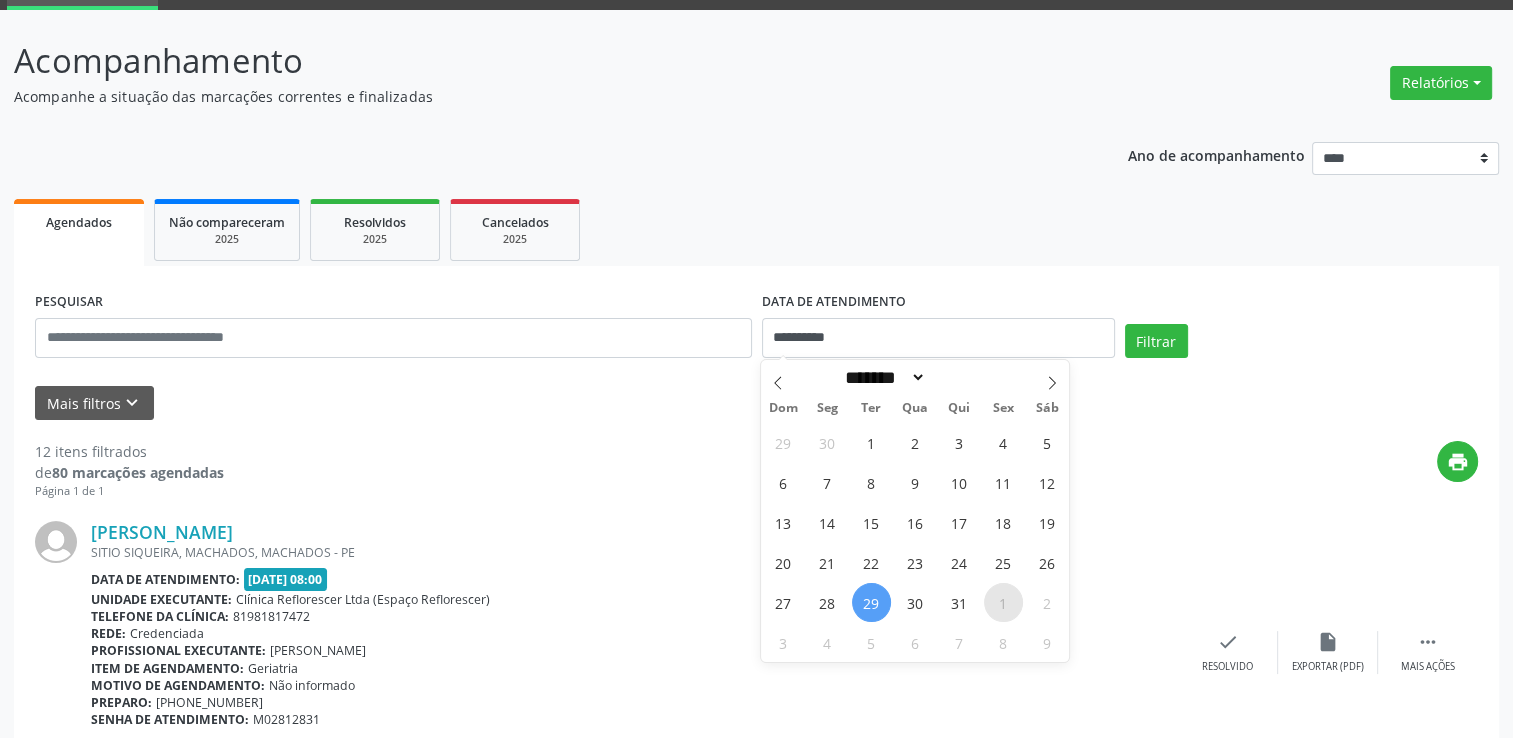 click on "1" at bounding box center (1003, 602) 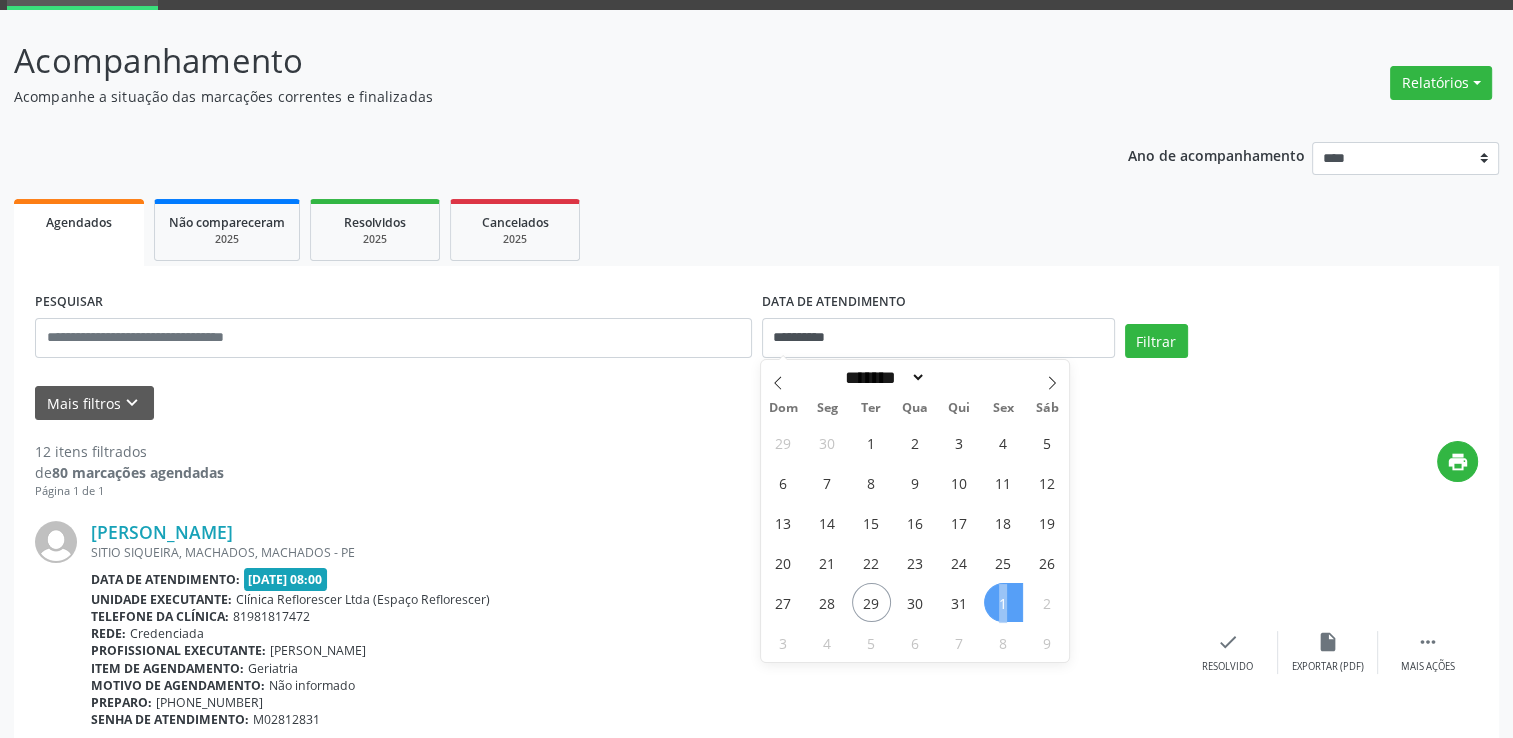 click on "1" at bounding box center [1003, 602] 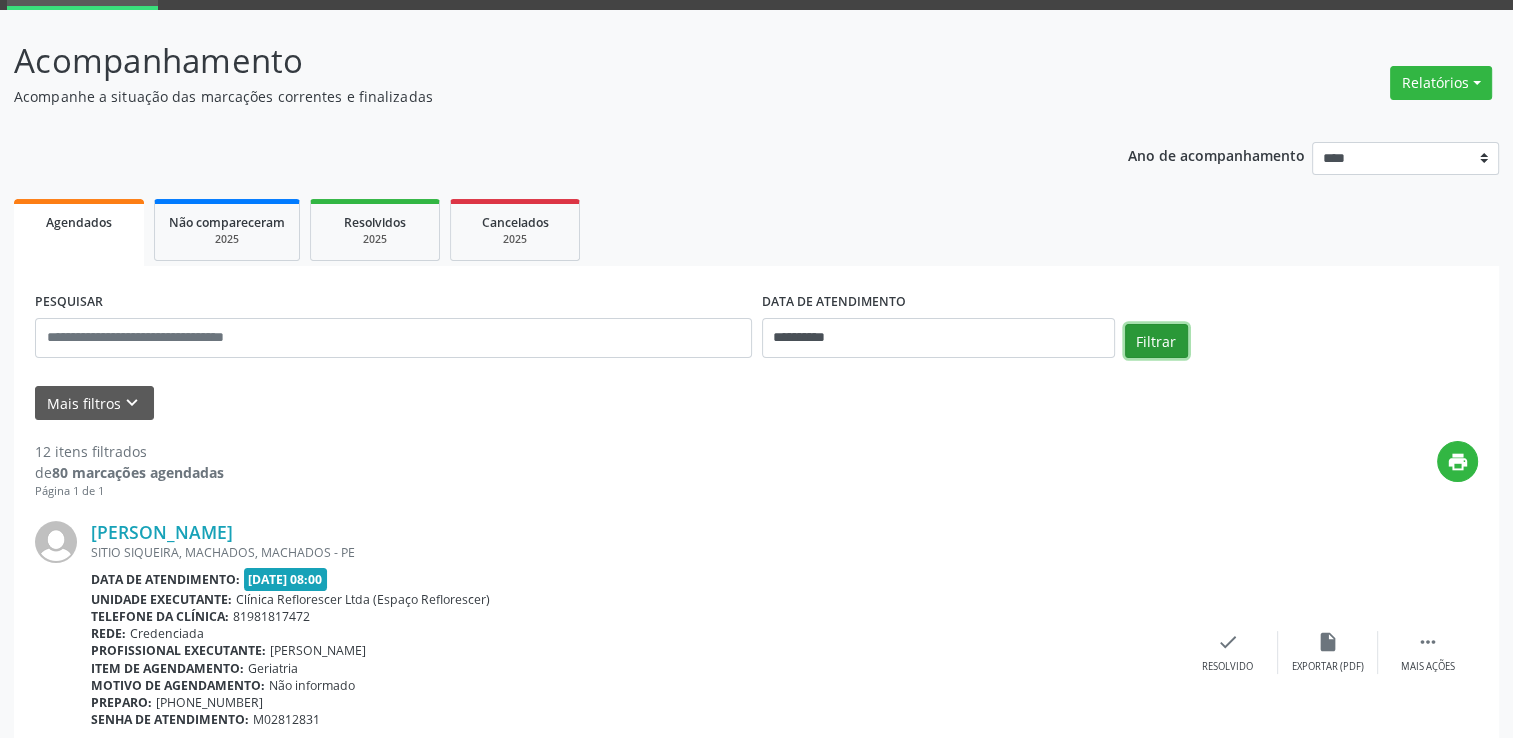 click on "Filtrar" at bounding box center [1156, 341] 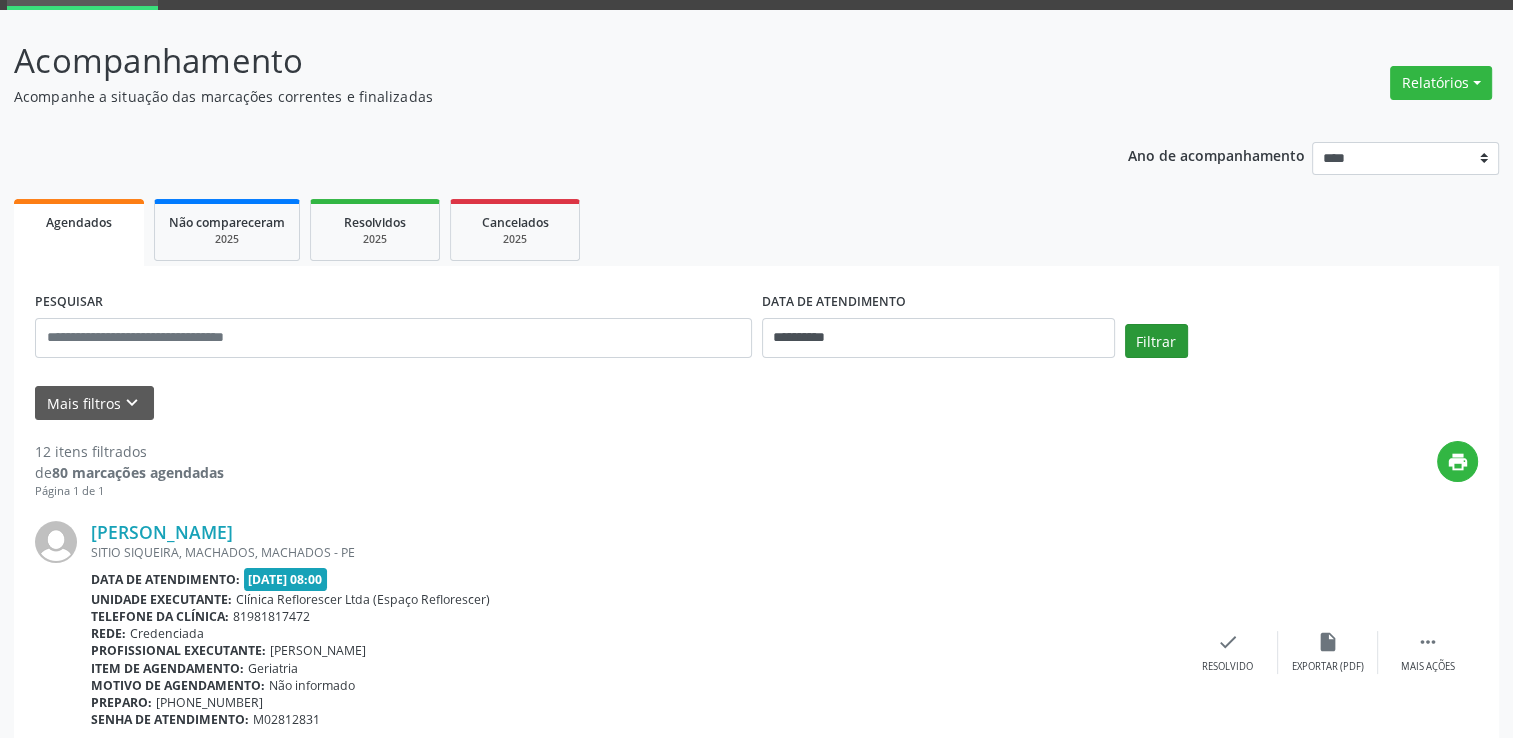scroll, scrollTop: 0, scrollLeft: 0, axis: both 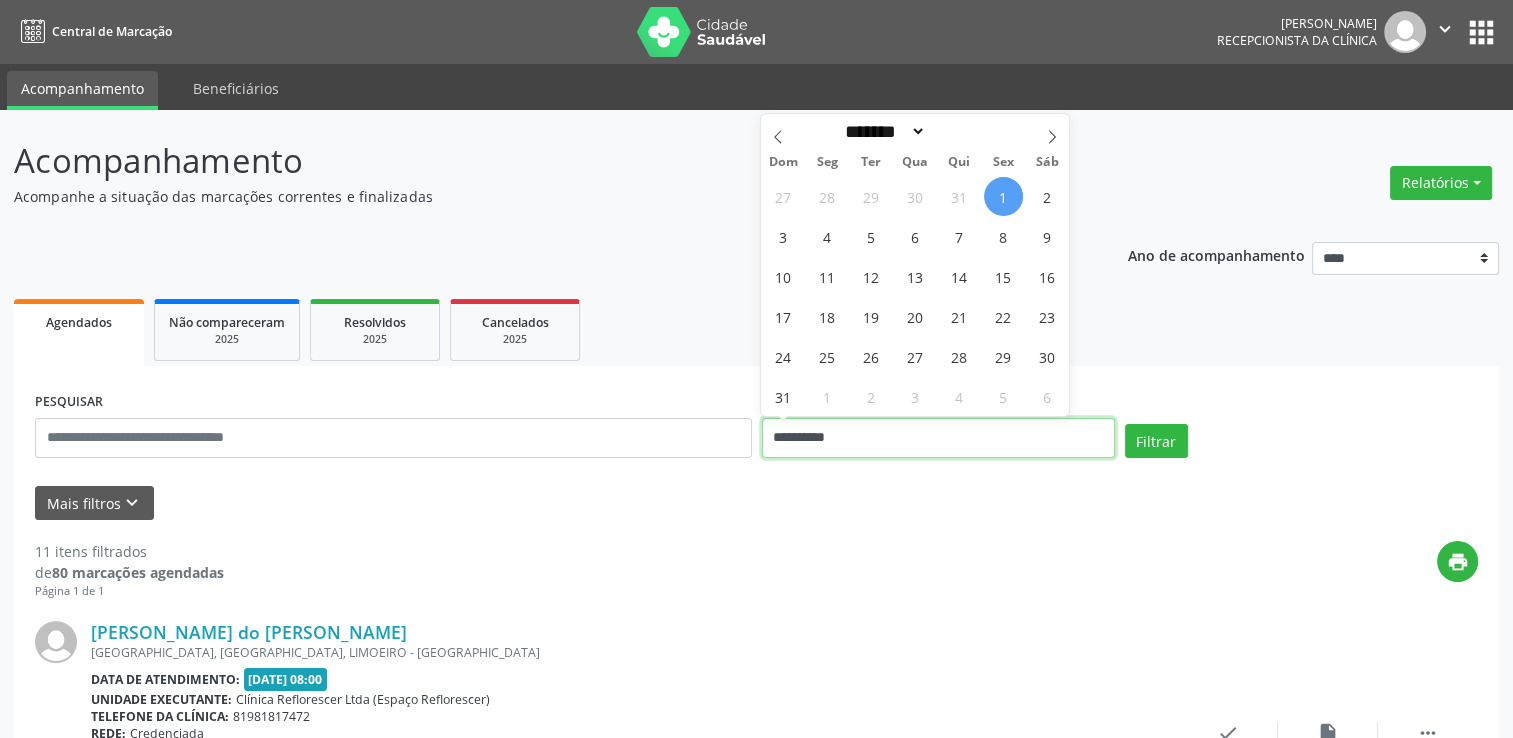 click on "**********" at bounding box center [938, 438] 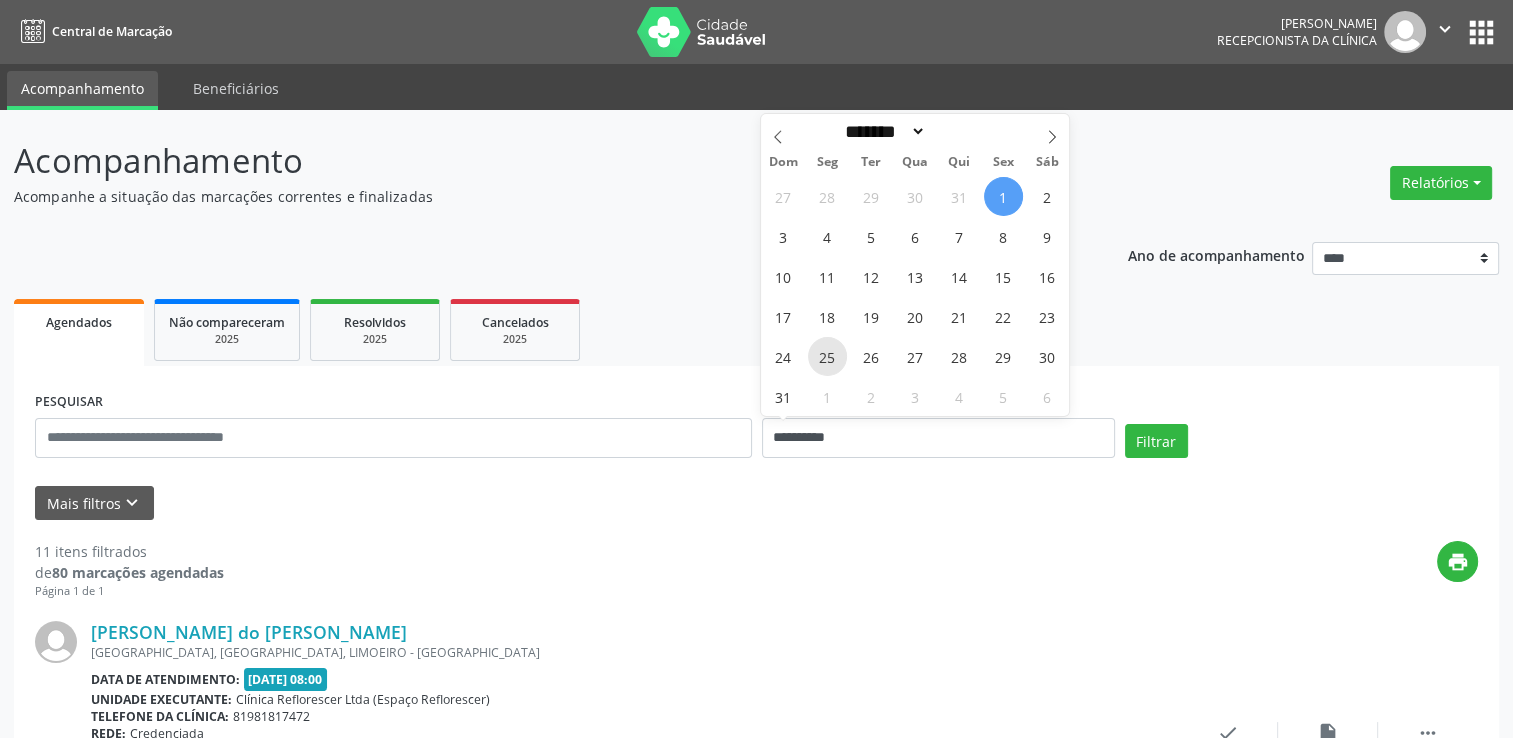 click on "25" at bounding box center [827, 356] 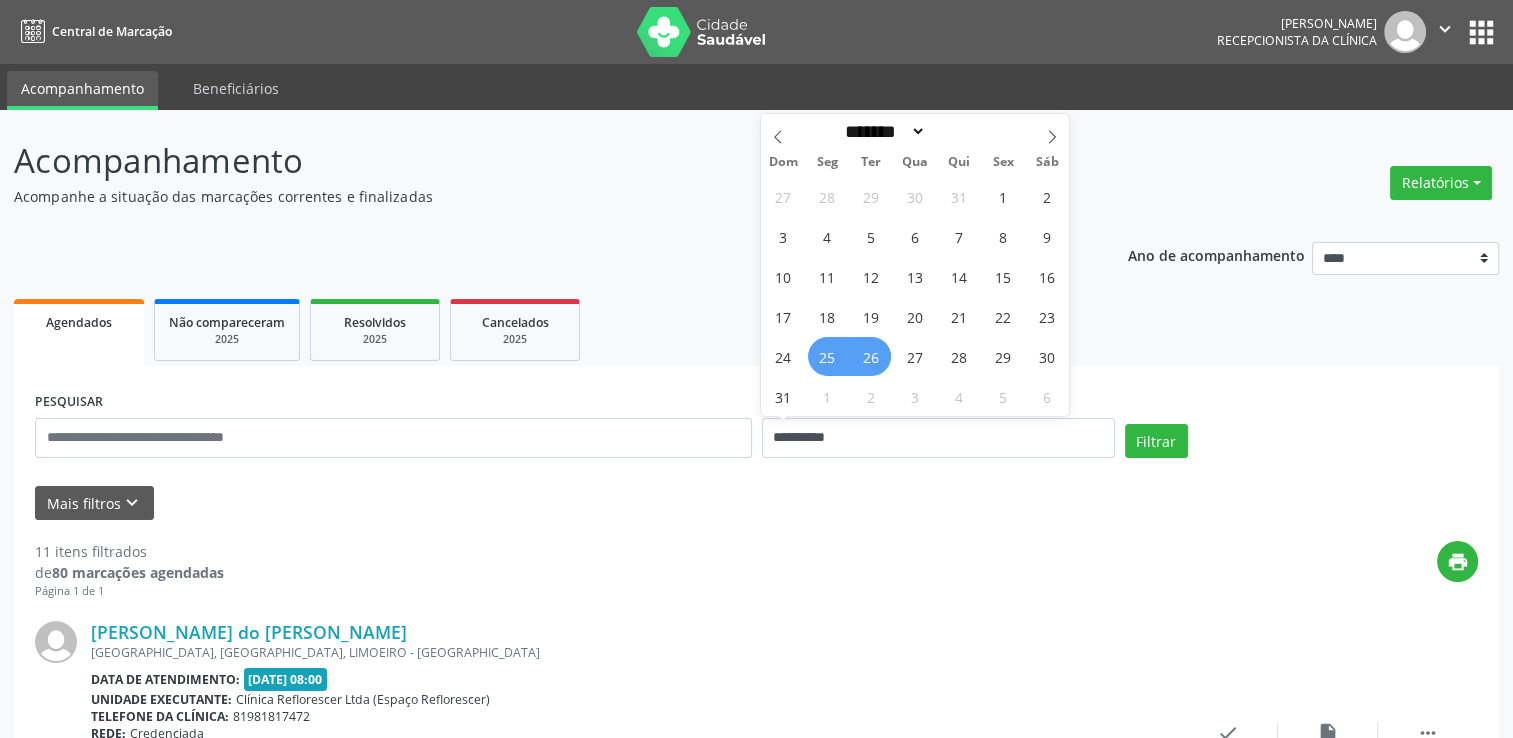 click on "26" at bounding box center [871, 356] 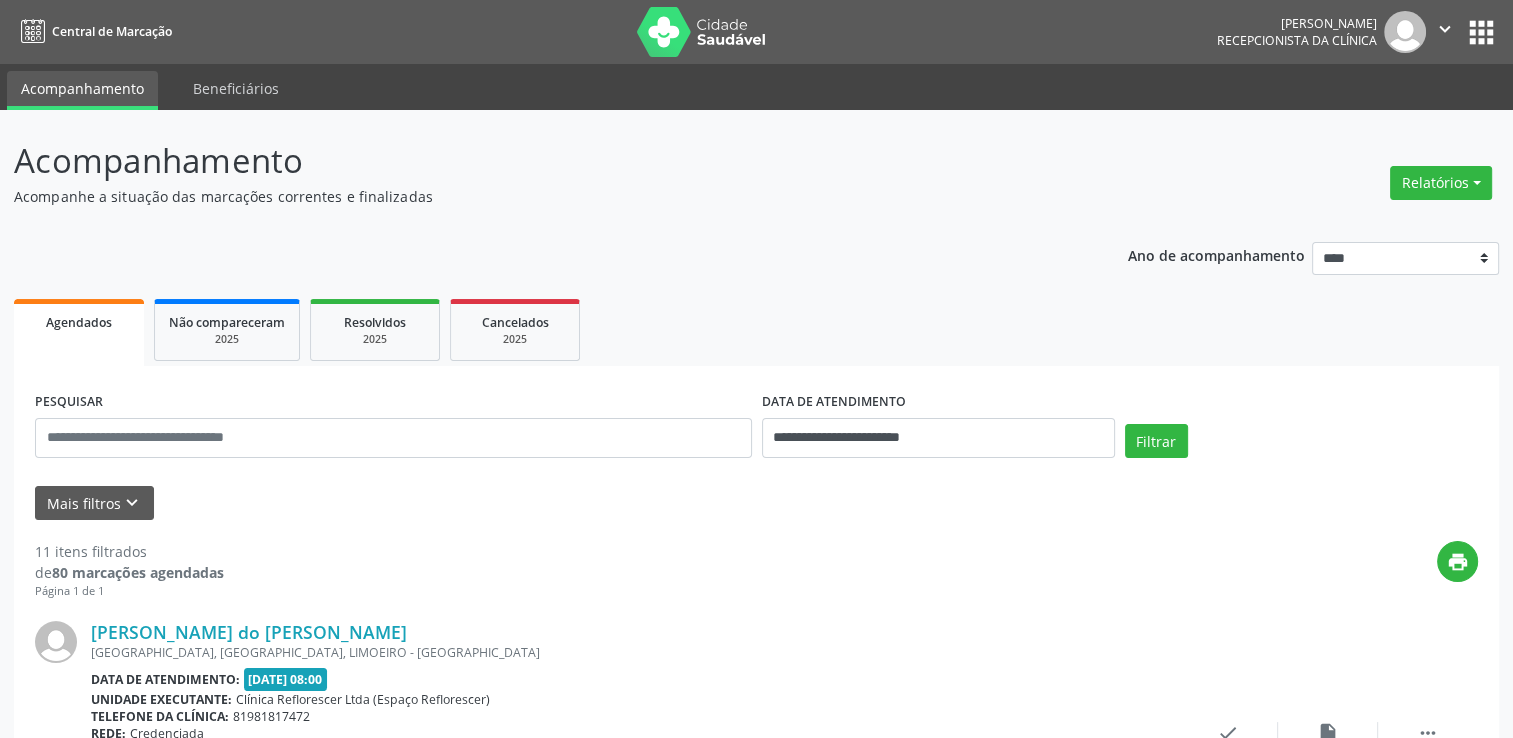 click on "Agendados   Não compareceram
2025
Resolvidos
2025
Cancelados
2025" at bounding box center [756, 330] 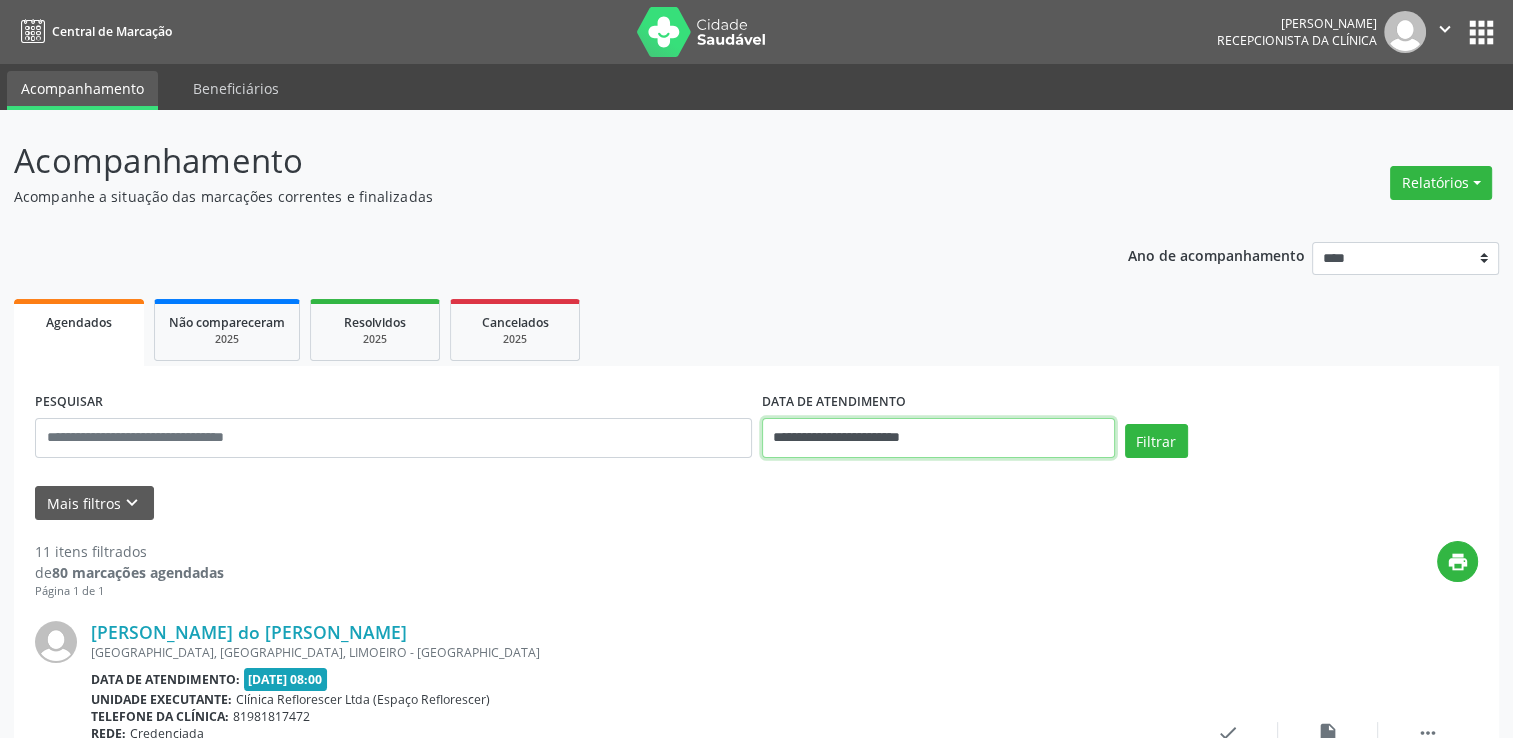 click on "**********" at bounding box center [938, 438] 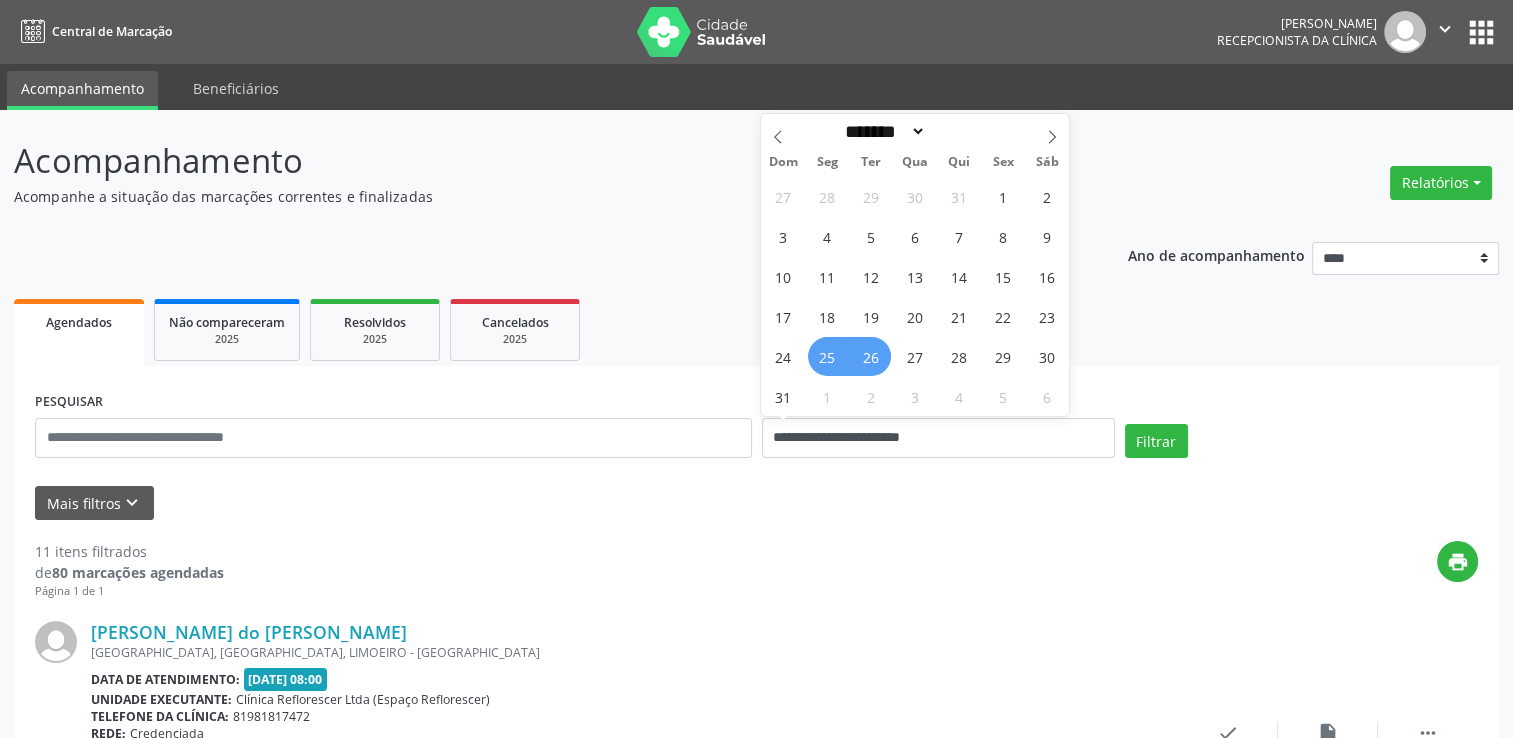 click on "26" at bounding box center (871, 356) 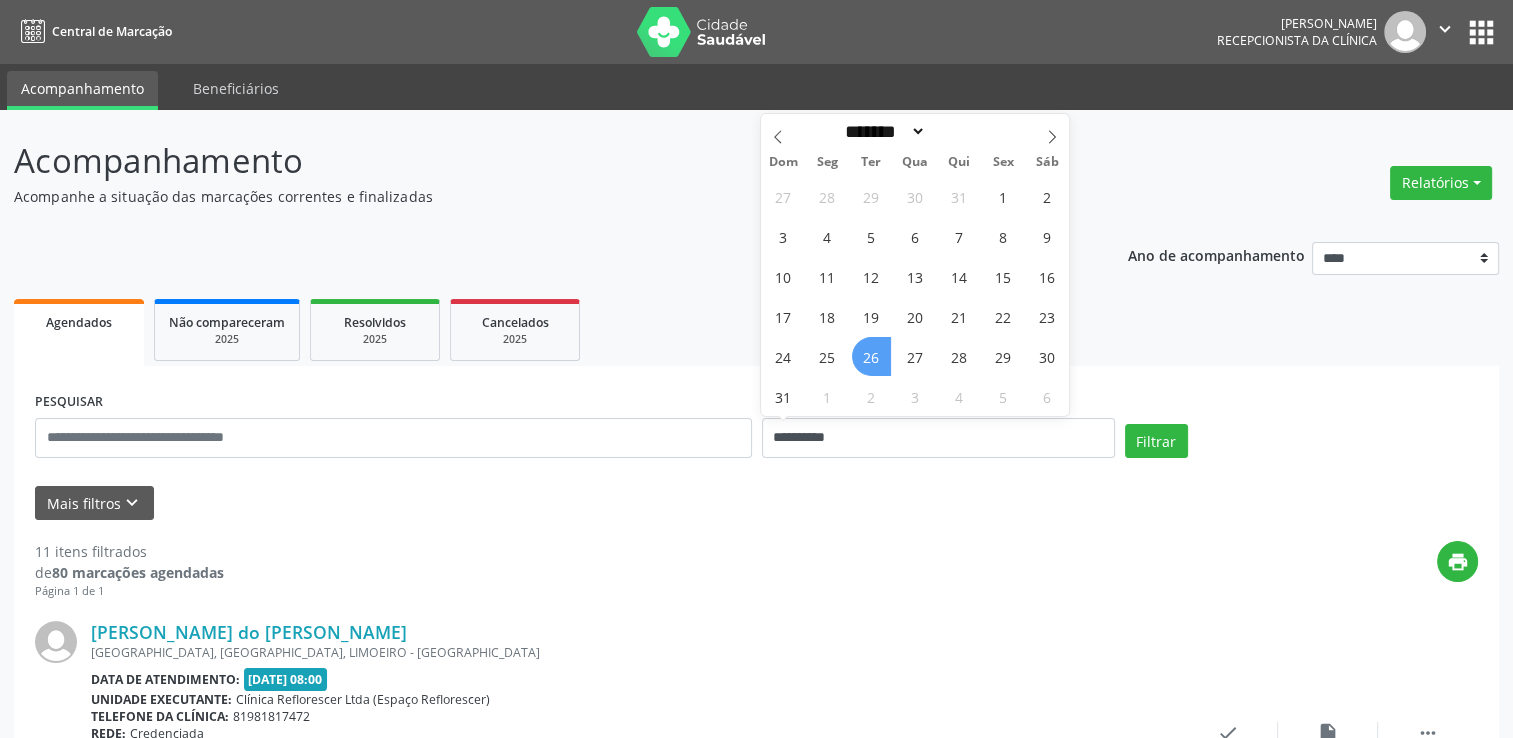 click on "26" at bounding box center [871, 356] 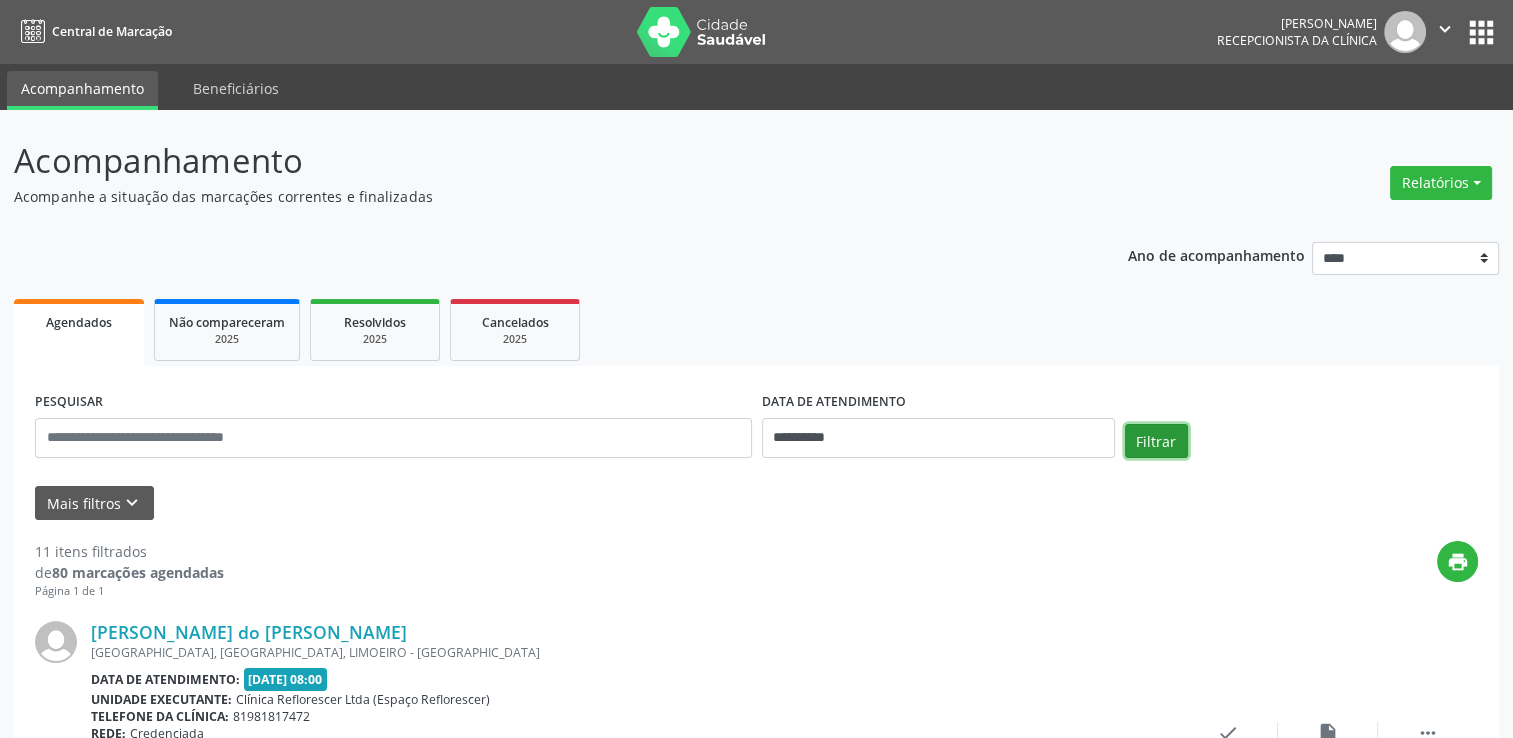 click on "Filtrar" at bounding box center (1156, 441) 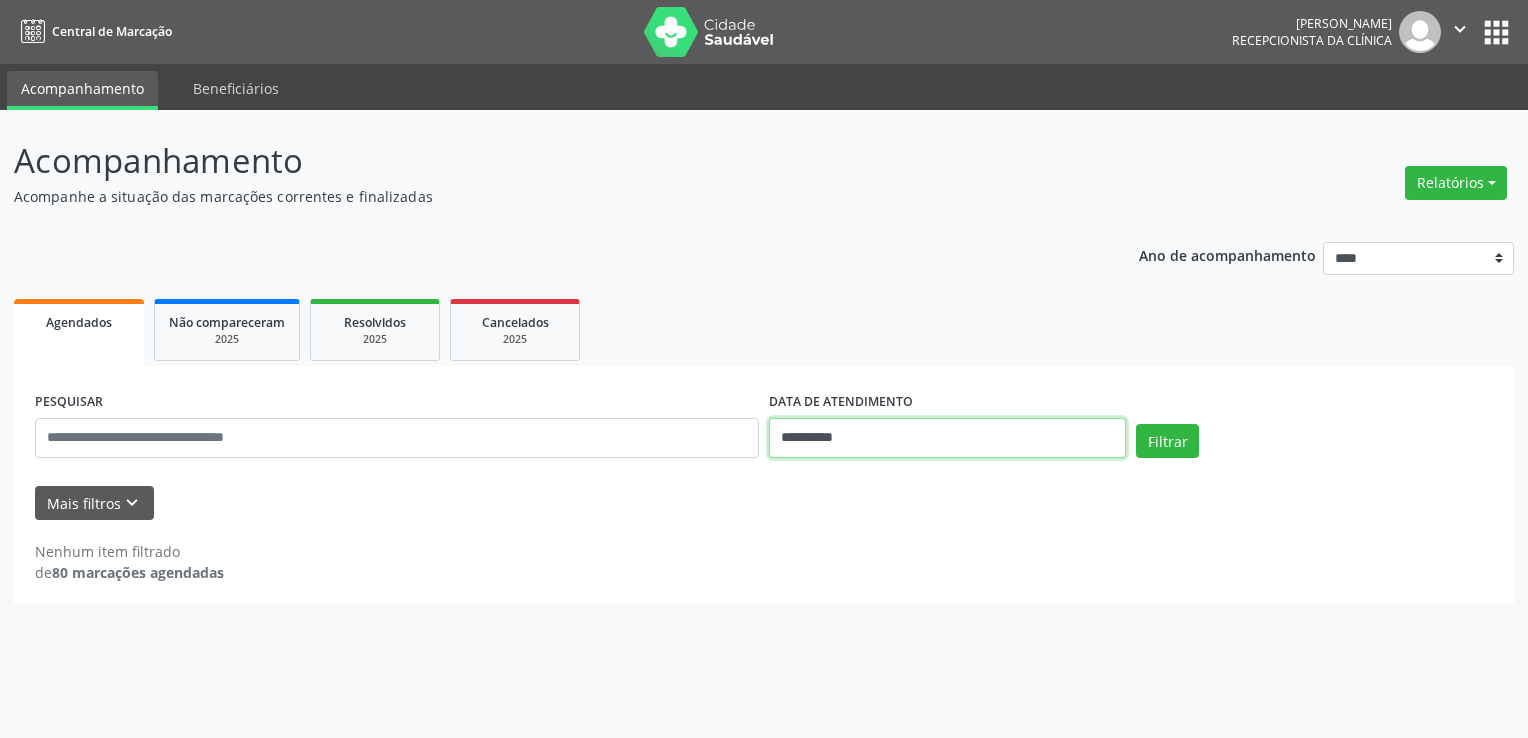 click on "**********" at bounding box center (947, 438) 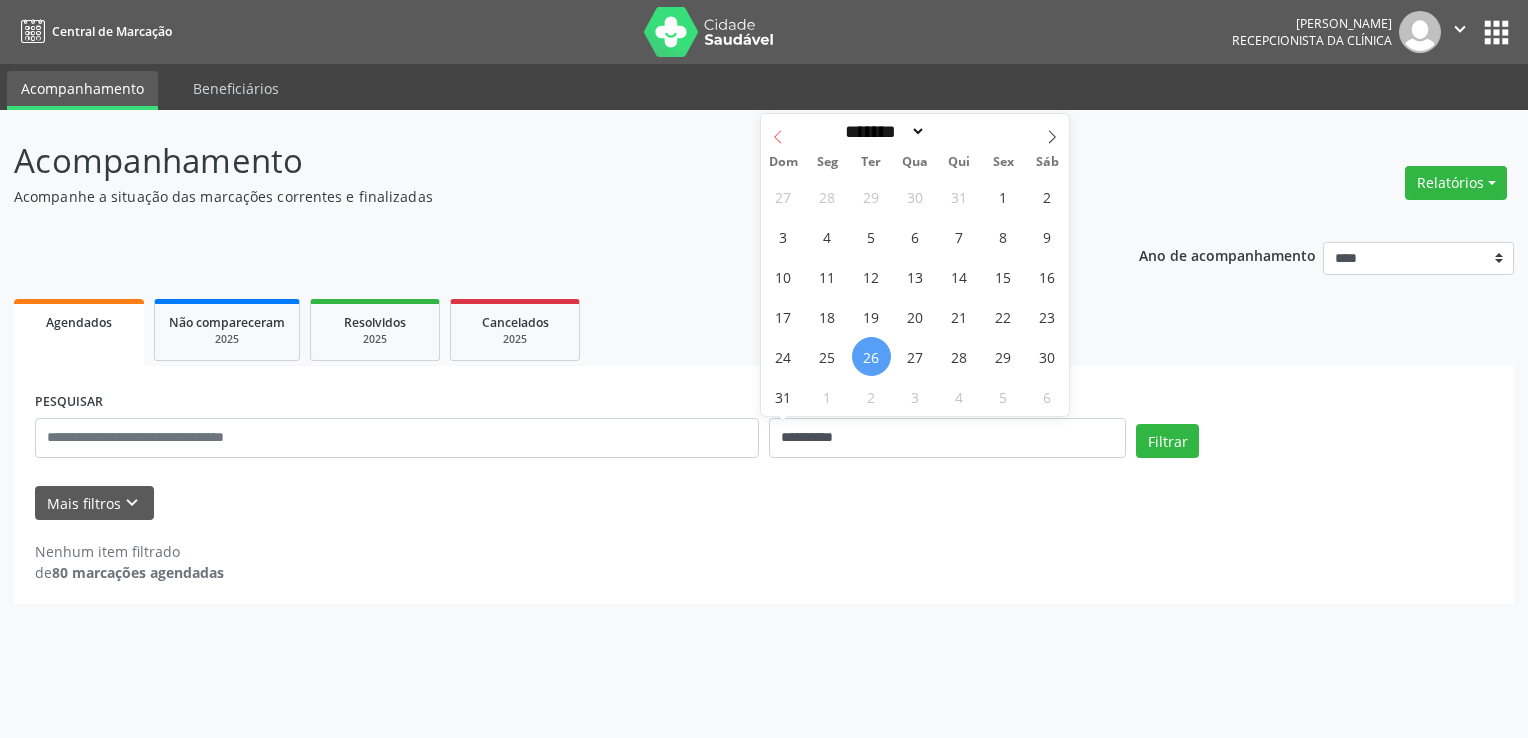 click at bounding box center (778, 131) 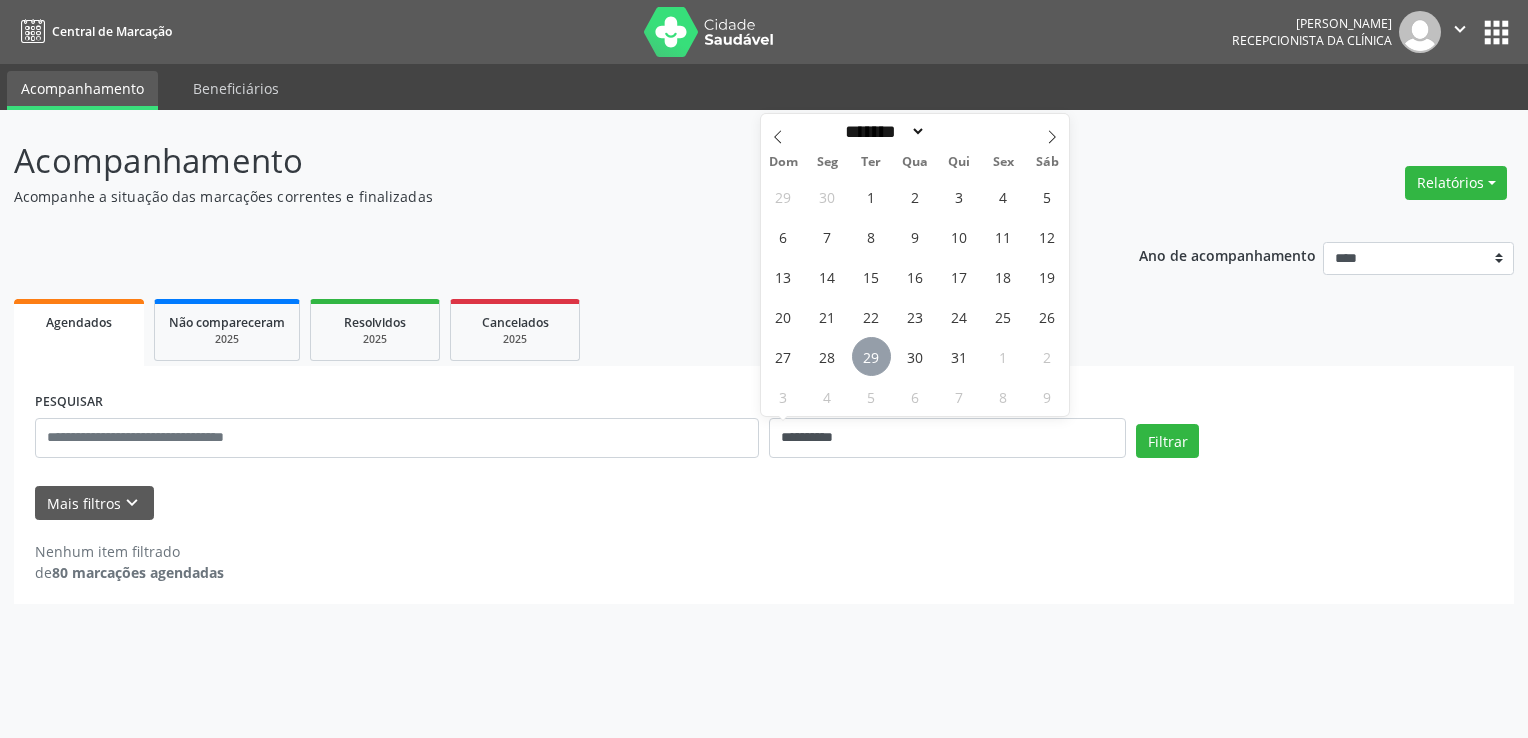 click on "29" at bounding box center (871, 356) 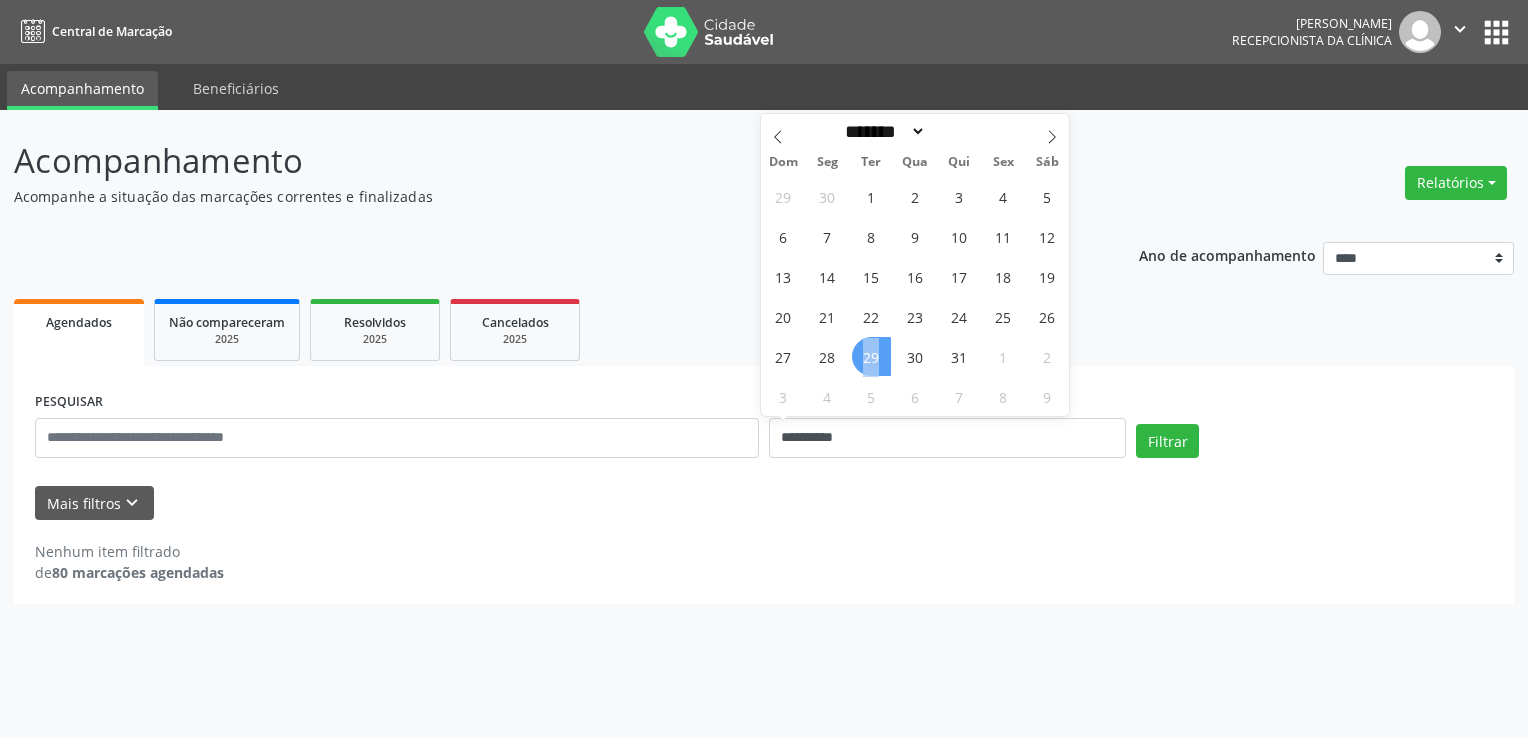 click on "29" at bounding box center [871, 356] 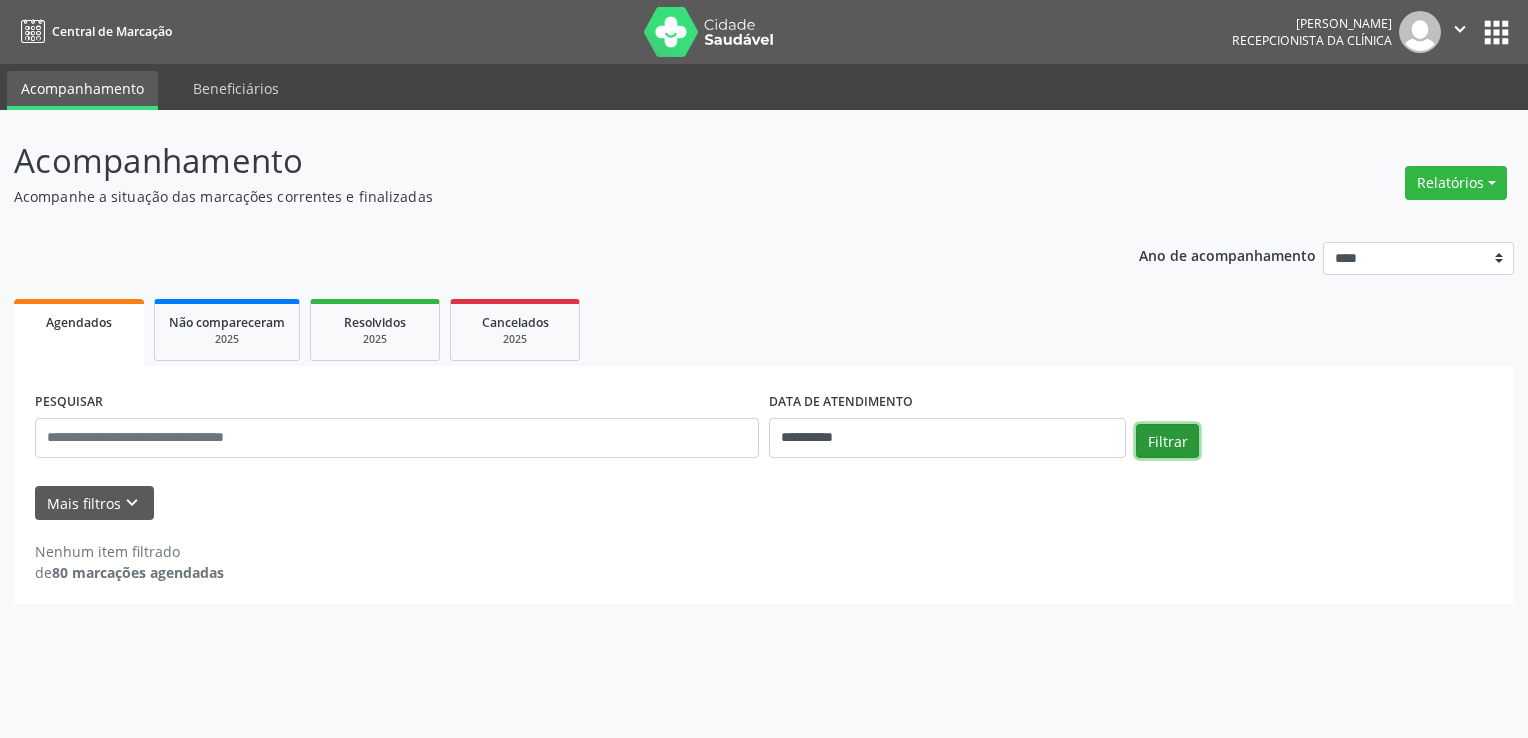 drag, startPoint x: 1148, startPoint y: 444, endPoint x: 1129, endPoint y: 439, distance: 19.646883 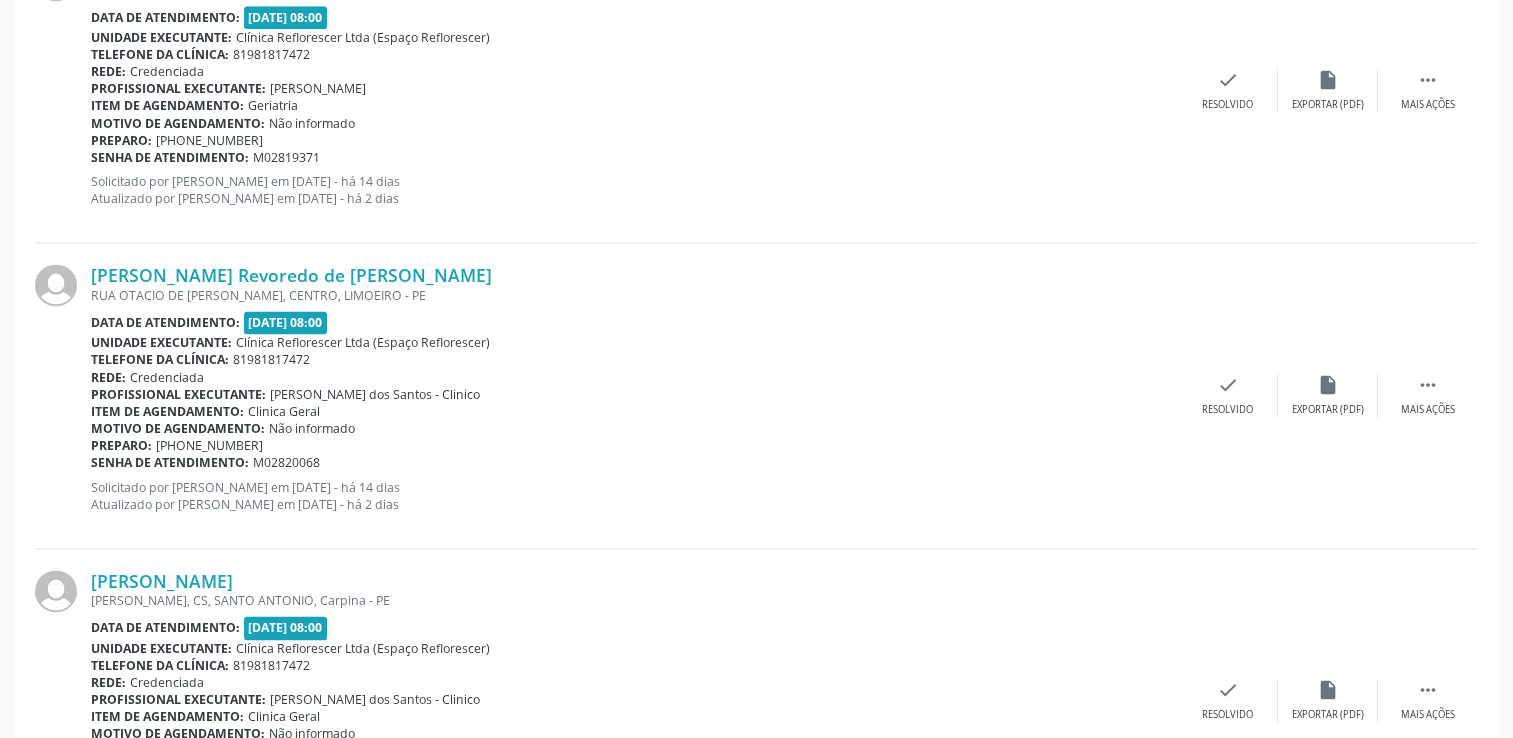 scroll, scrollTop: 2900, scrollLeft: 0, axis: vertical 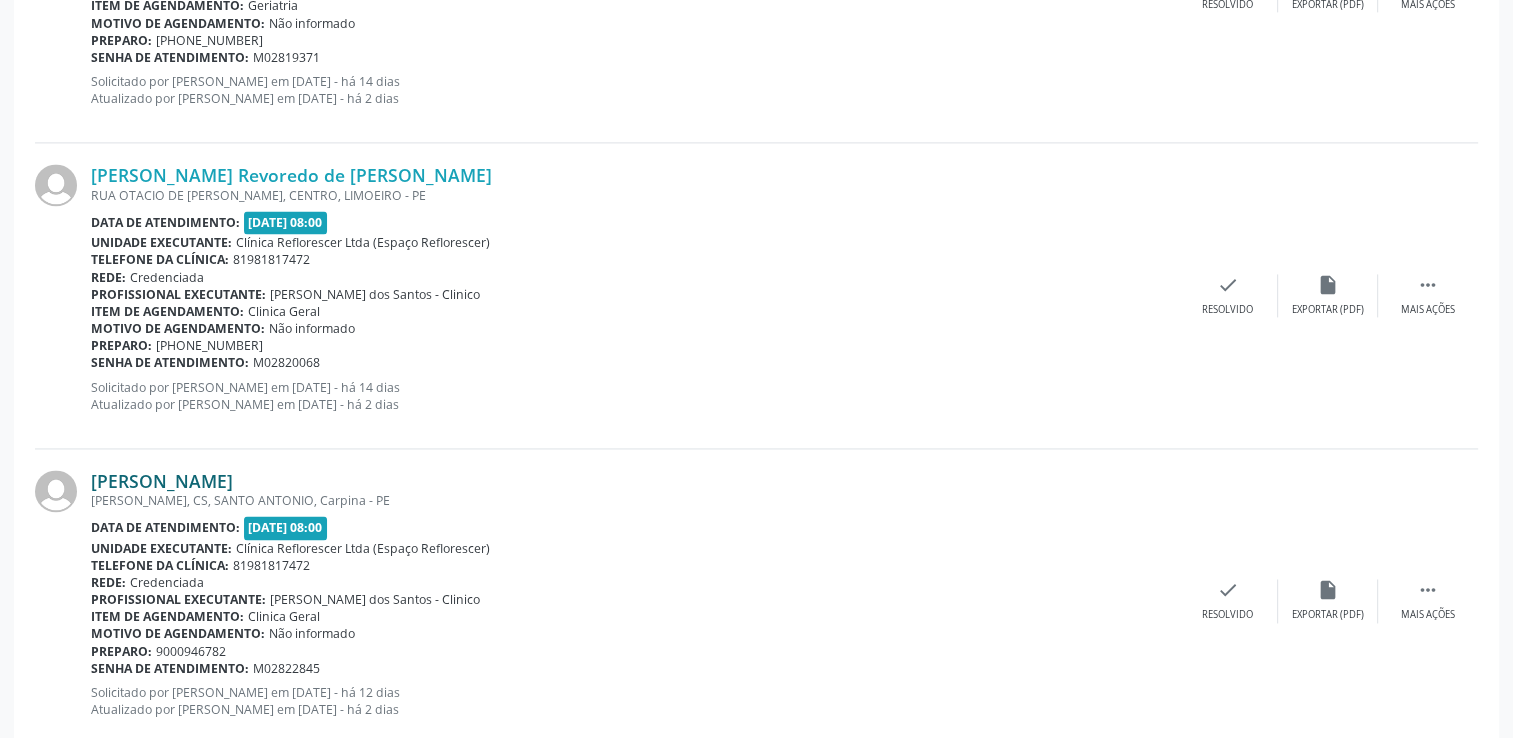 click on "[PERSON_NAME]" at bounding box center [162, 481] 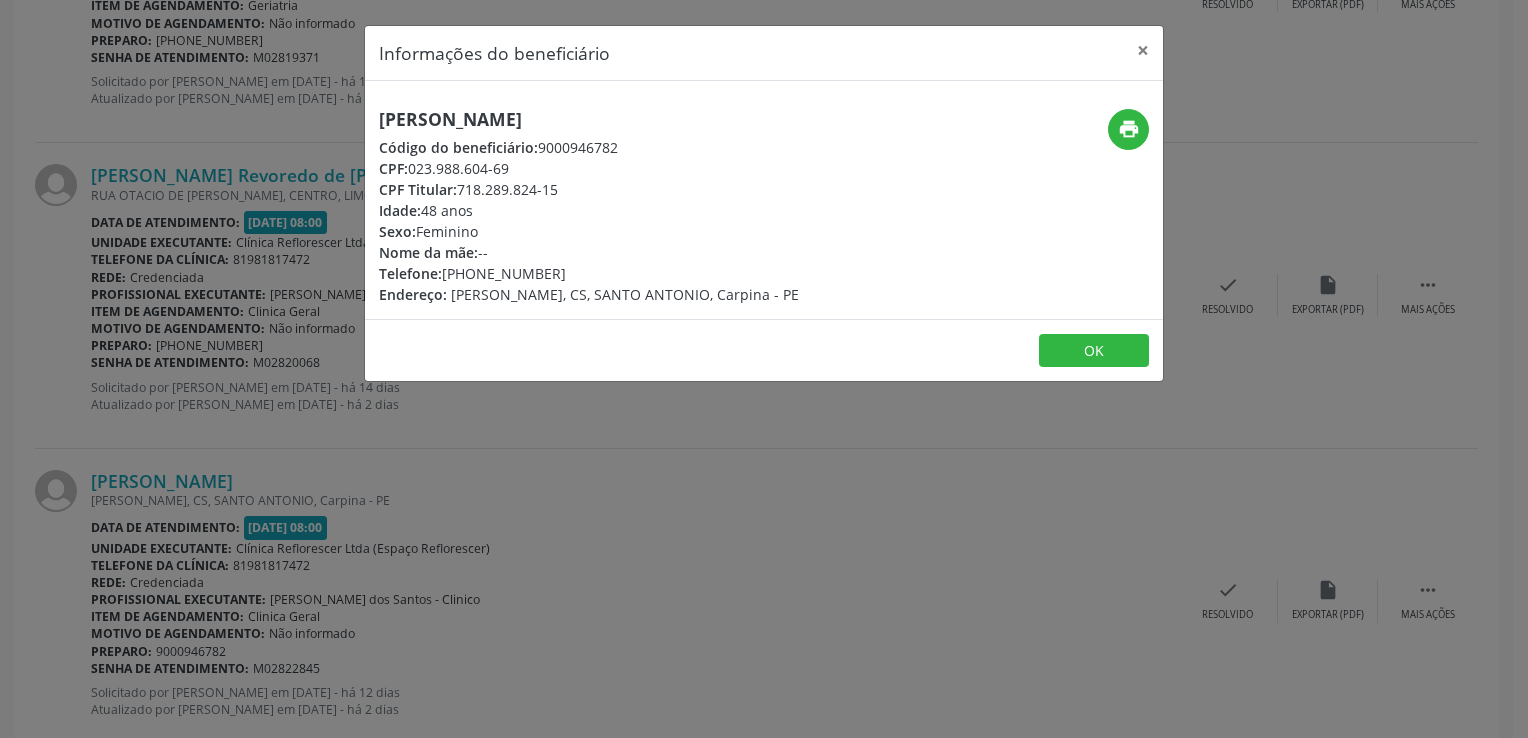 click on "Informações do beneficiário ×
[PERSON_NAME]
Código do beneficiário:
9000946782
CPF:
023.988.604-69
CPF Titular:
718.289.824-15
Idade:
48 anos
Sexo:
[GEOGRAPHIC_DATA]
Nome da mãe:
--
Telefone:
[PHONE_NUMBER]
Endereço:
[PERSON_NAME], CS, SANTO ANTONIO, Carpina - PE
print OK" at bounding box center (764, 369) 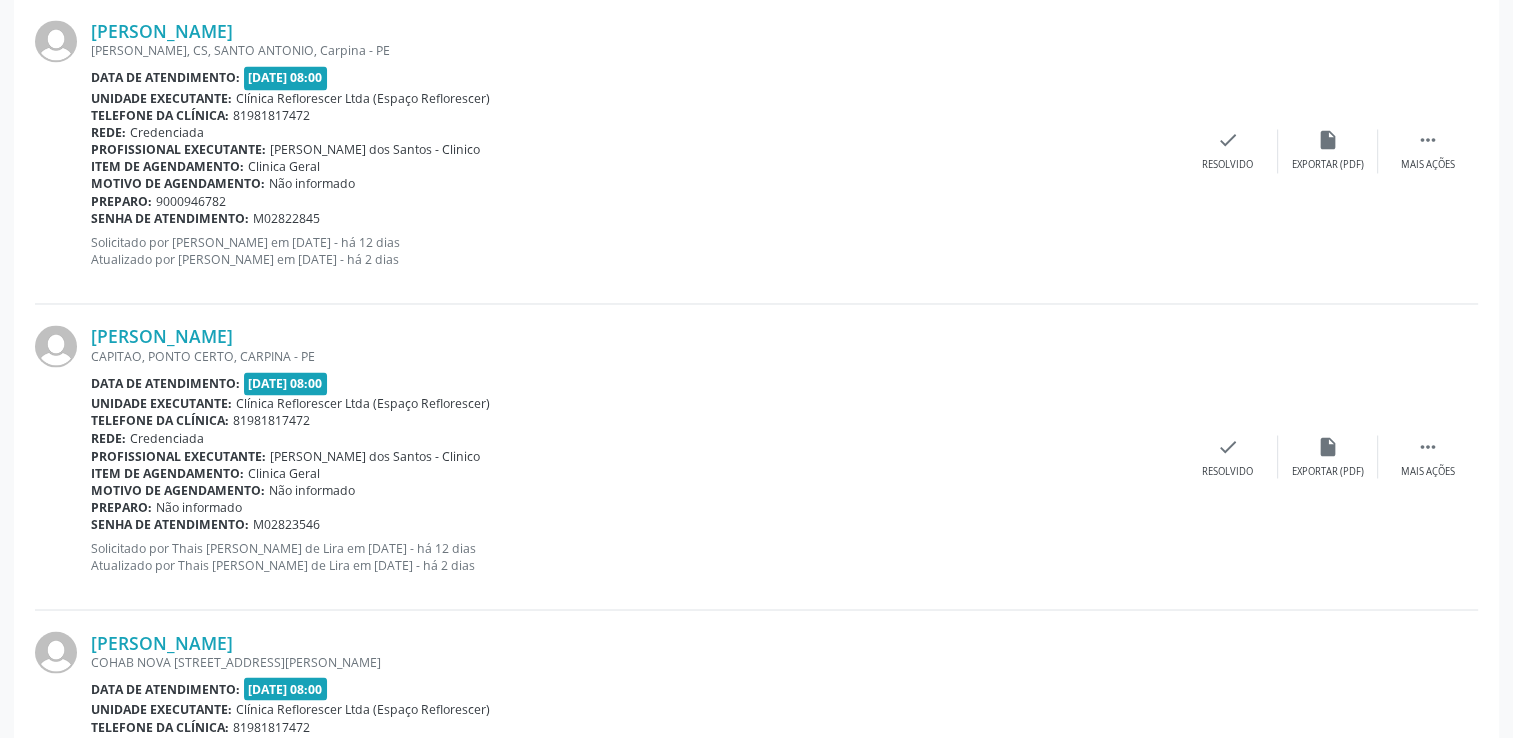 scroll, scrollTop: 3400, scrollLeft: 0, axis: vertical 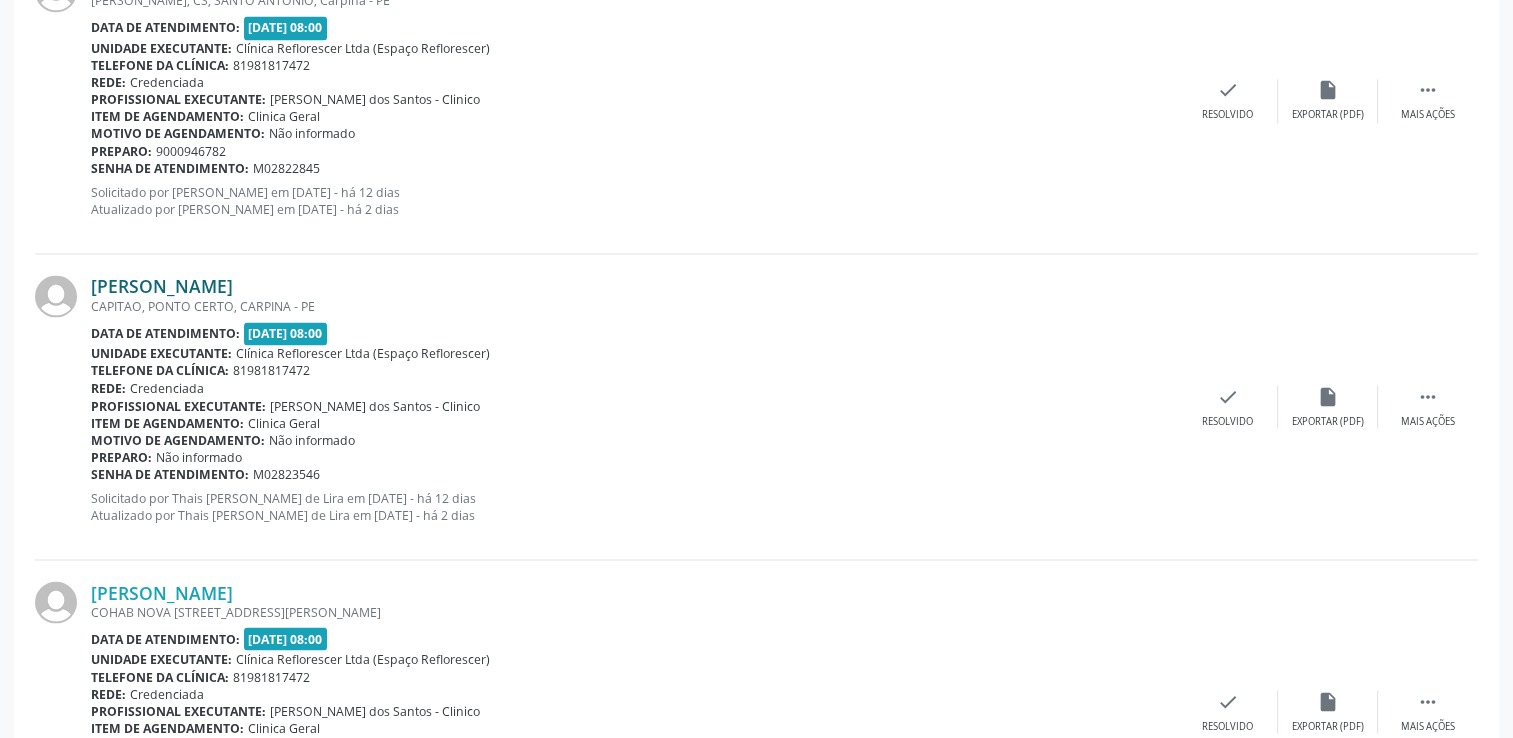 click on "[PERSON_NAME]" at bounding box center [162, 286] 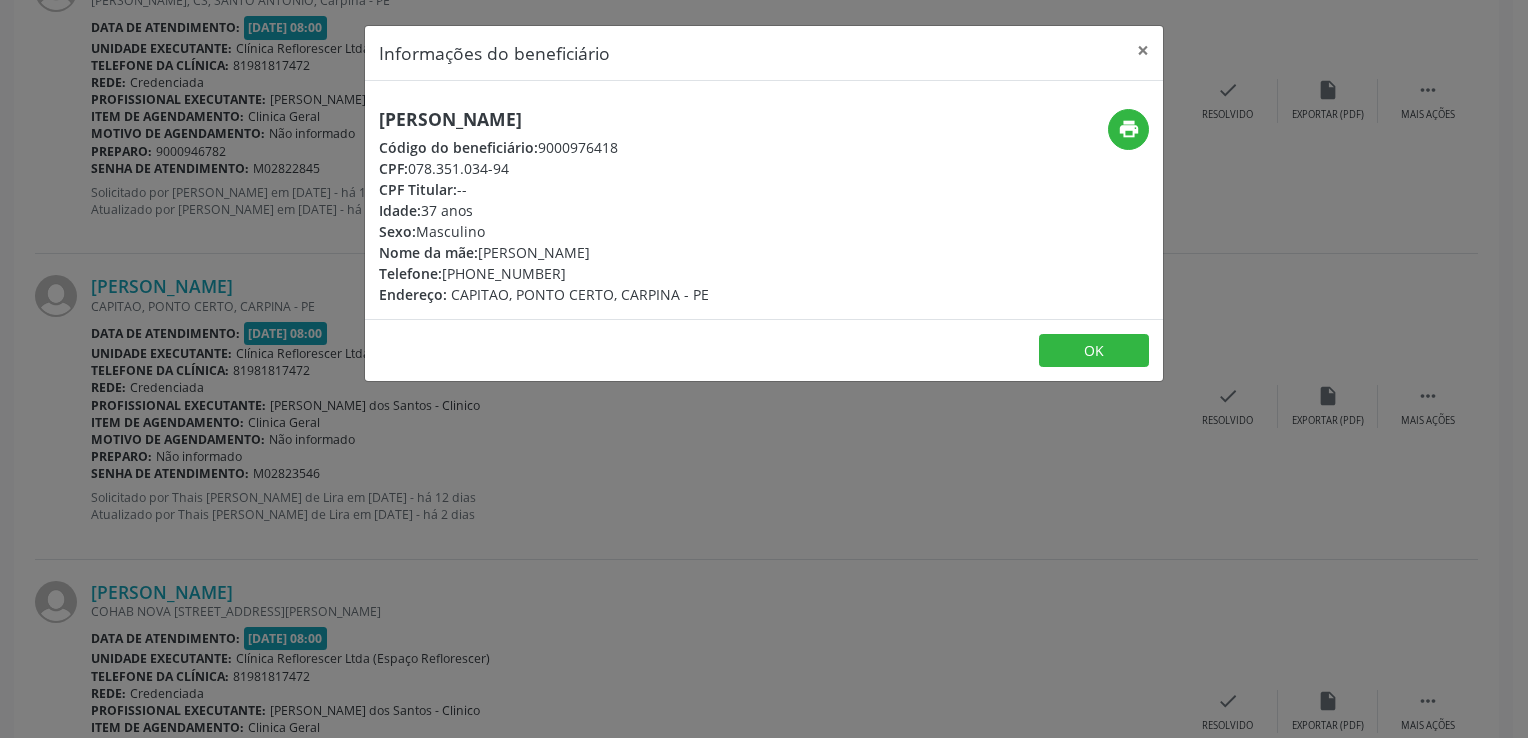 click on "Informações do beneficiário ×
[PERSON_NAME]
Código do beneficiário:
9000976418
CPF:
078.351.034-94
CPF Titular:
--
Idade:
37 anos
Sexo:
Masculino
Nome da mãe:
[PERSON_NAME]
Telefone:
[PHONE_NUMBER]
Endereço:
CAPITAO, PONTO CERTO, CARPINA - PE
print OK" at bounding box center [764, 369] 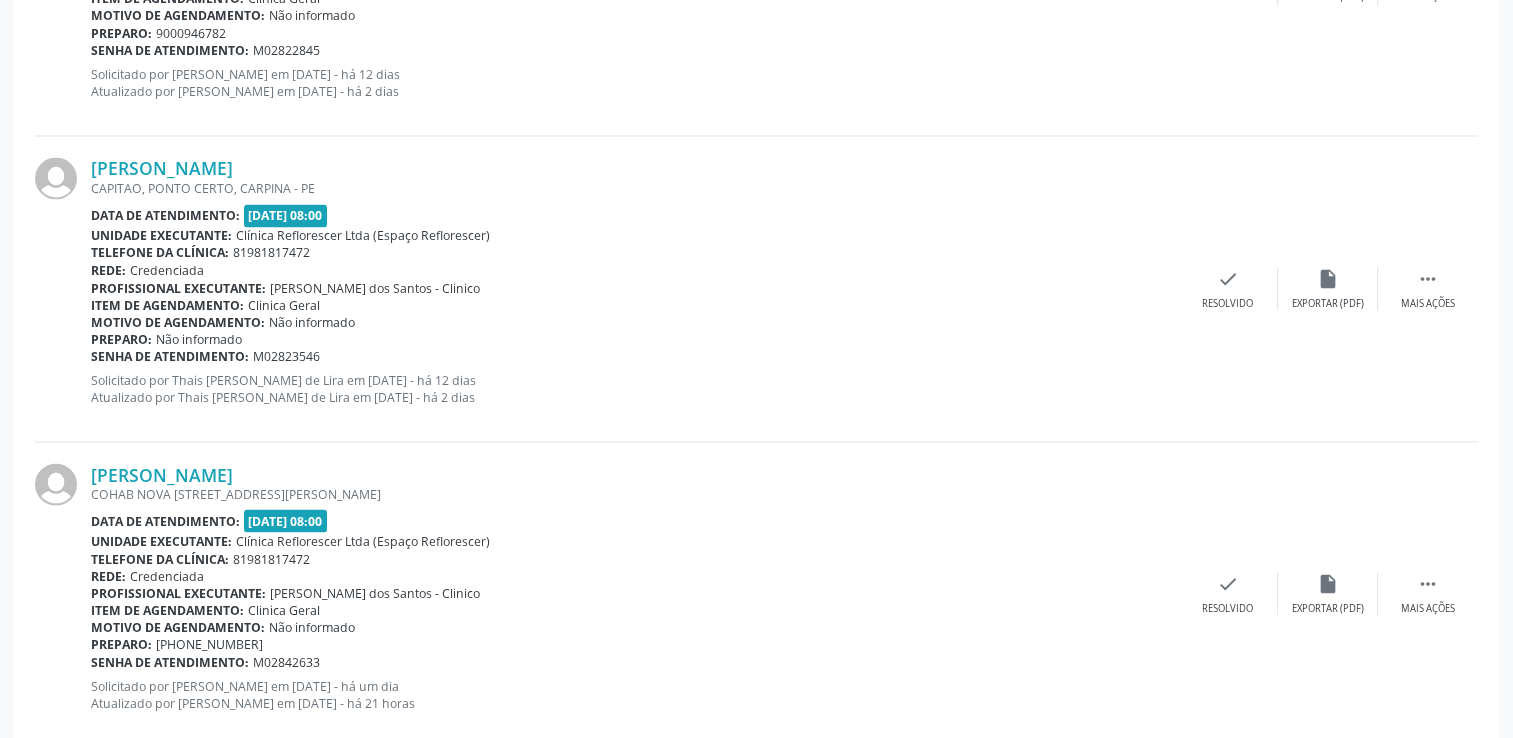 scroll, scrollTop: 3556, scrollLeft: 0, axis: vertical 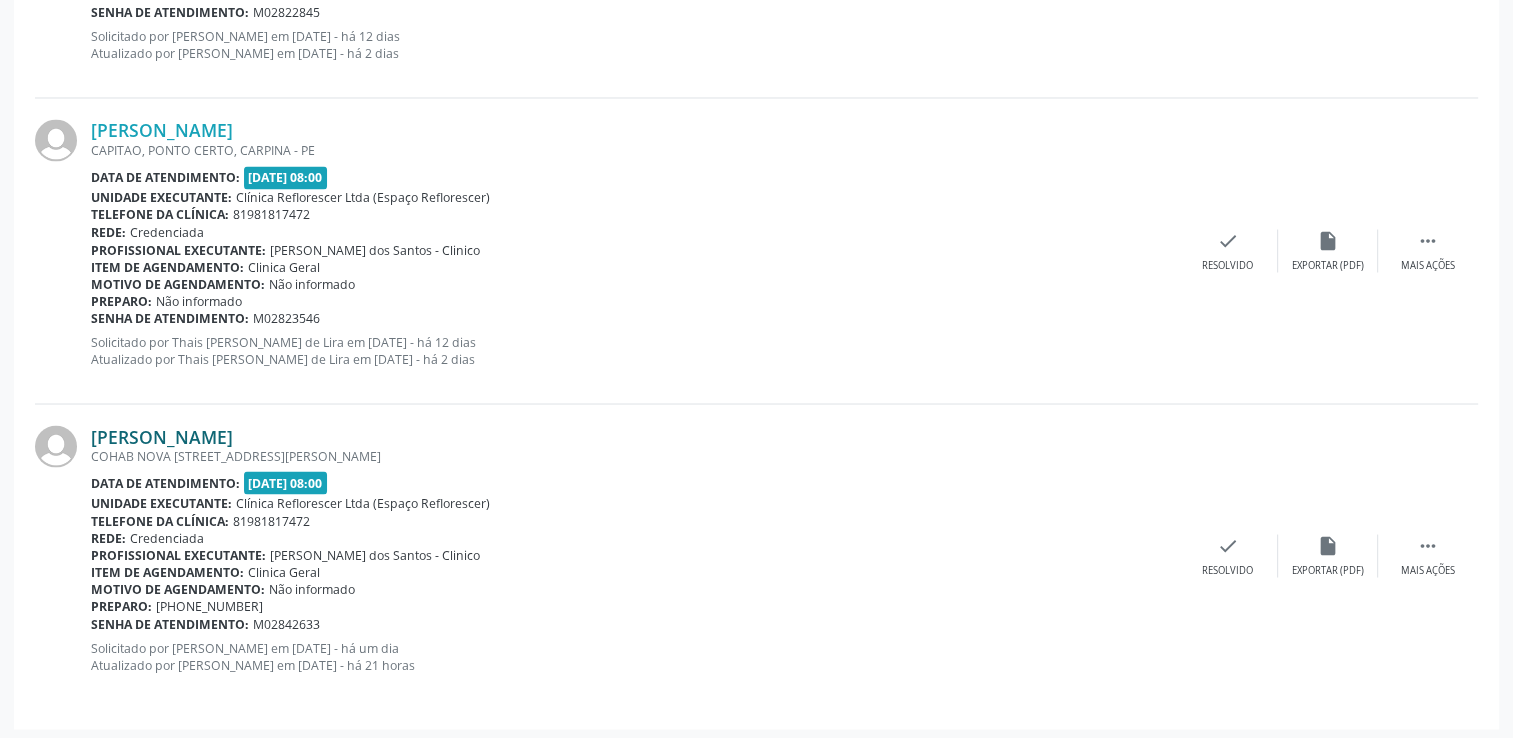 click on "[PERSON_NAME]" at bounding box center (162, 436) 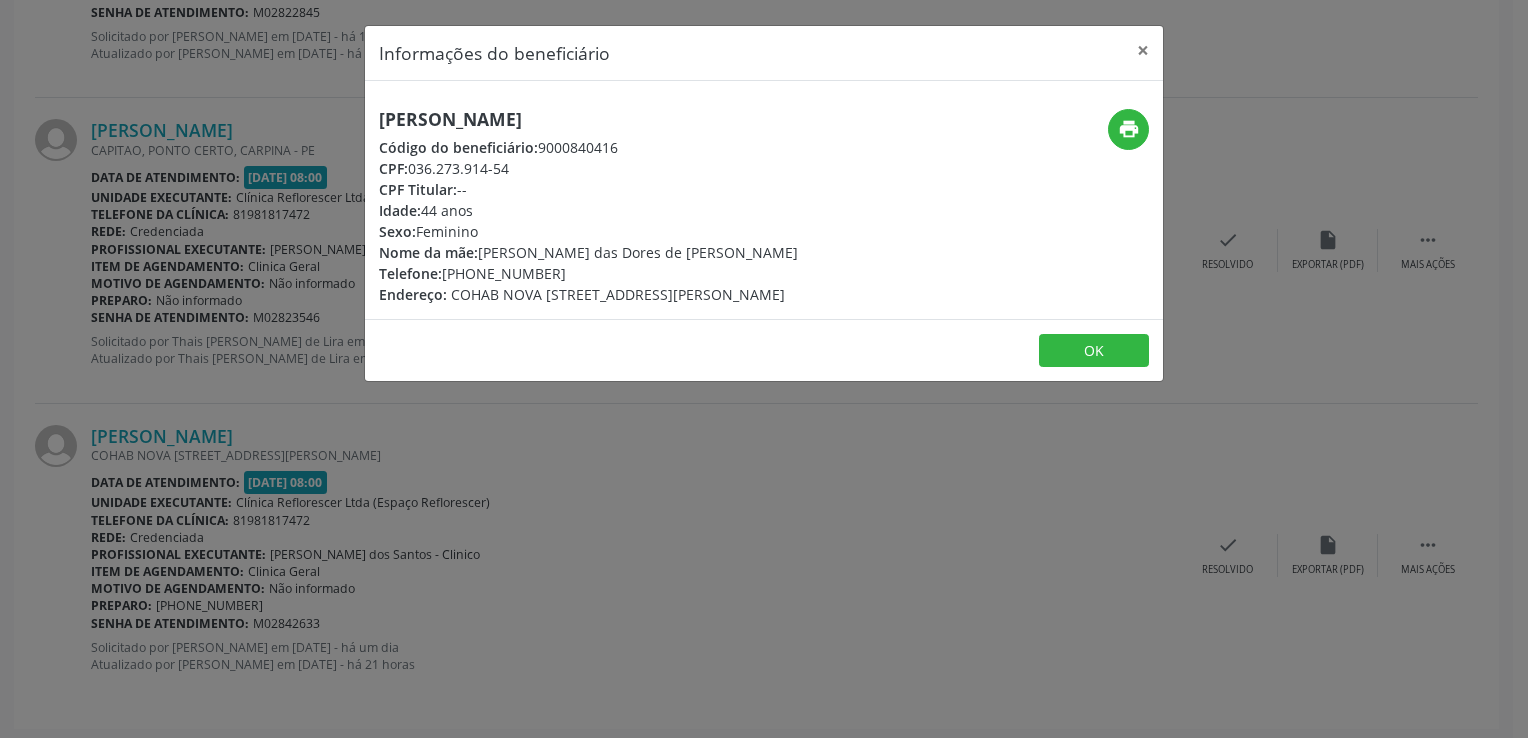 click on "Informações do beneficiário ×
[PERSON_NAME]
Código do beneficiário:
9000840416
CPF:
036.273.914-54
CPF Titular:
--
Idade:
44 anos
Sexo:
[GEOGRAPHIC_DATA]
Nome da mãe:
[PERSON_NAME] das Dores de [PERSON_NAME]
Telefone:
[PHONE_NUMBER]
Endereço:
COHAB NOVA  [STREET_ADDRESS][PERSON_NAME]" at bounding box center (764, 369) 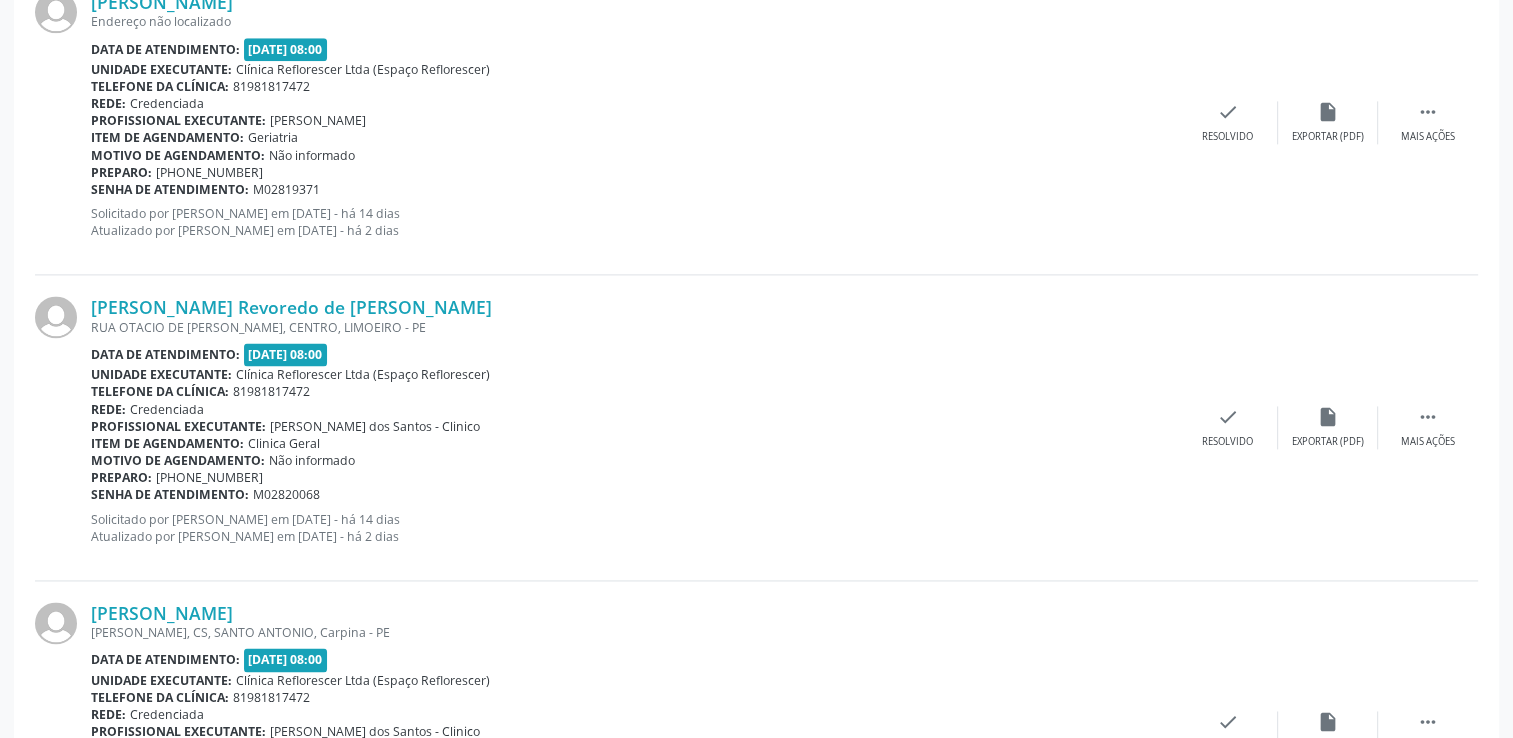scroll, scrollTop: 2756, scrollLeft: 0, axis: vertical 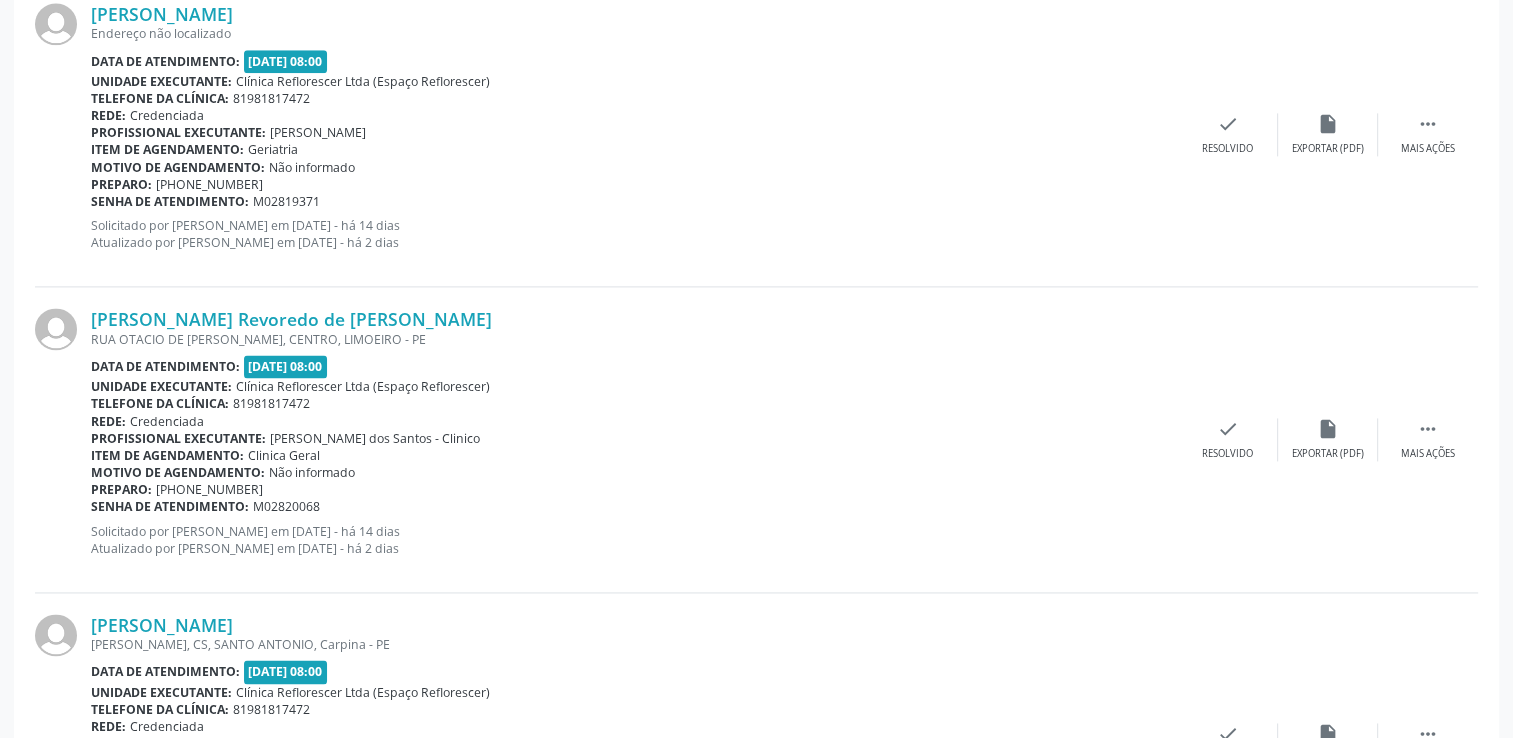 click on "RUA OTACIO DE [PERSON_NAME], CENTRO, LIMOEIRO - PE" at bounding box center [634, 339] 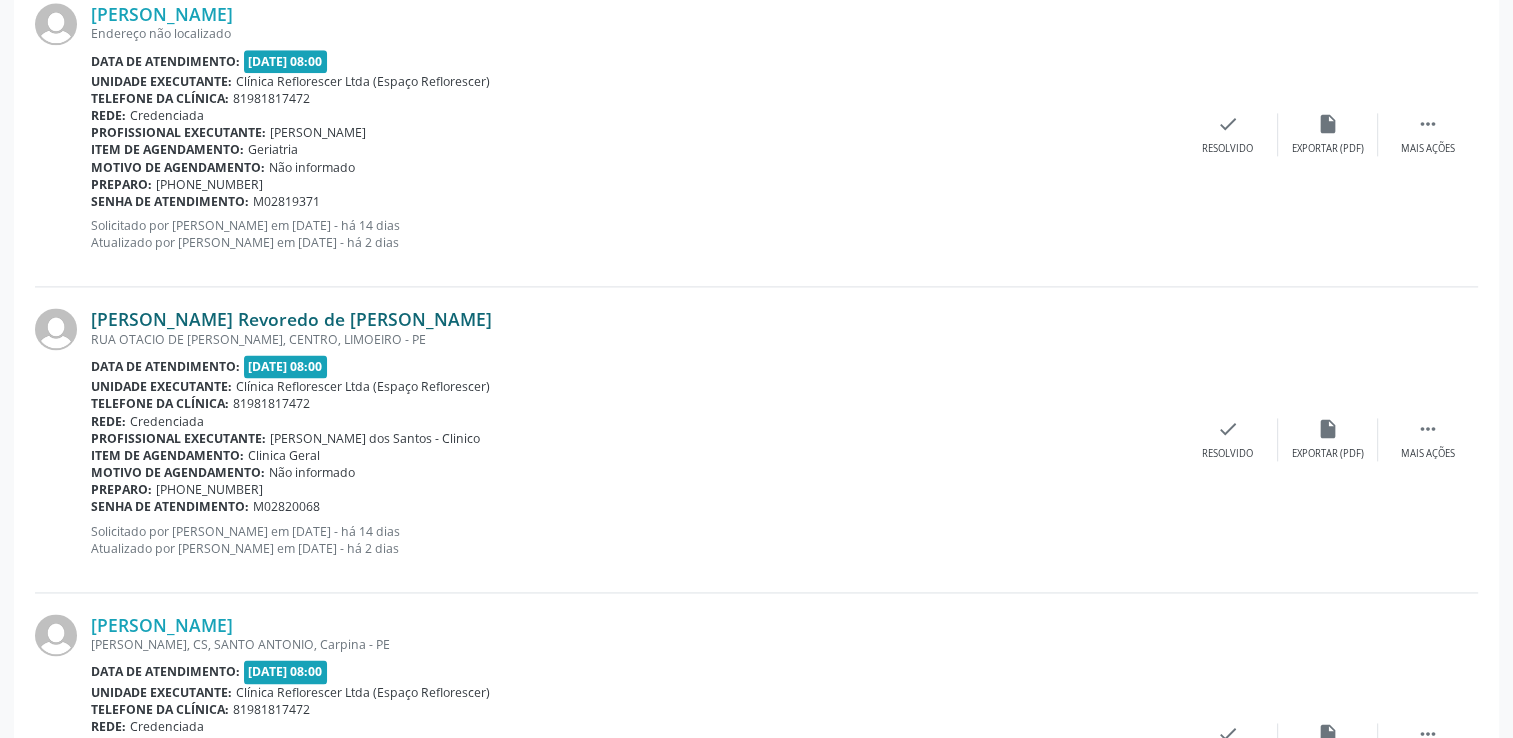 click on "[PERSON_NAME] Revoredo de [PERSON_NAME]" at bounding box center [291, 319] 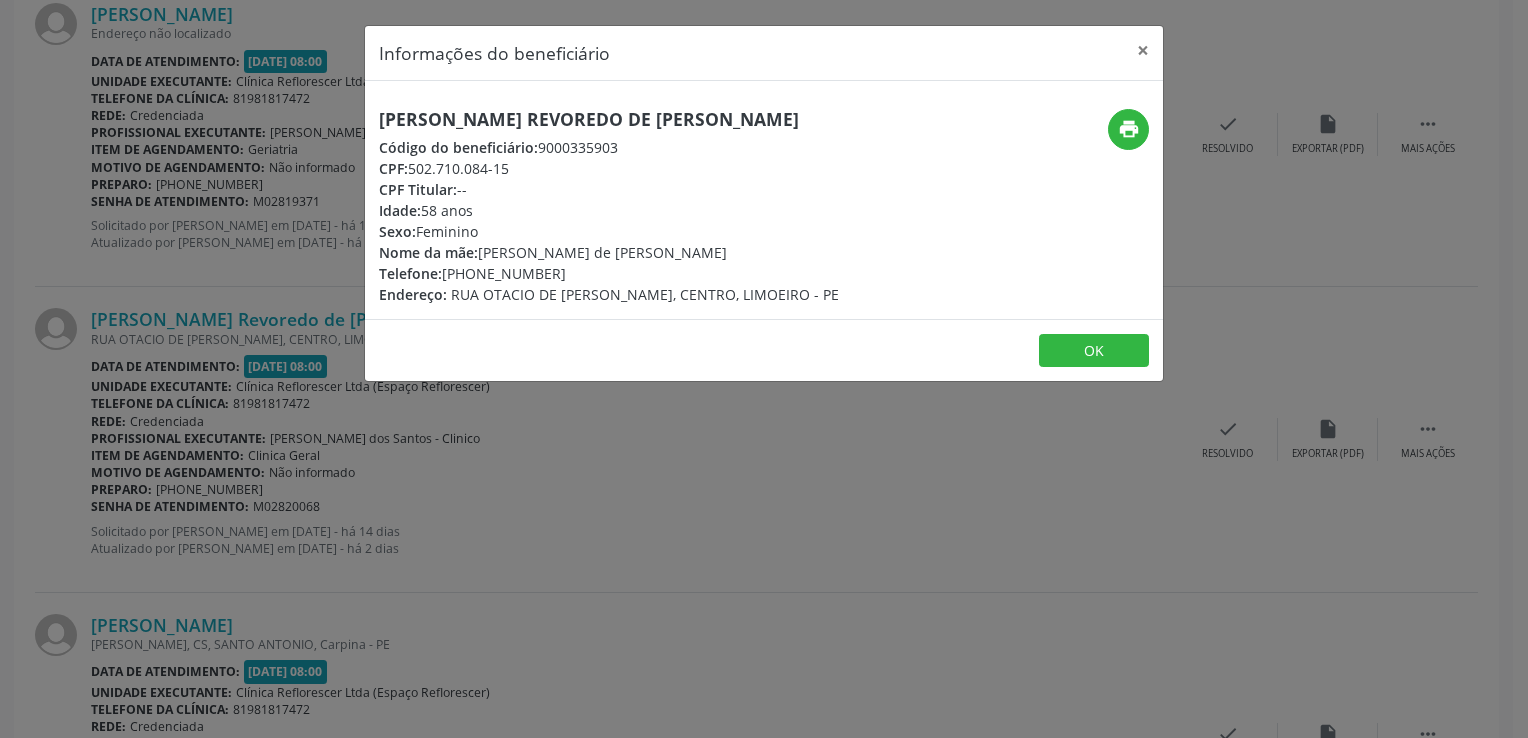 click on "Informações do beneficiário ×
[PERSON_NAME] Revoredo de [PERSON_NAME]
Código do beneficiário:
9000335903
CPF:
502.710.084-15
CPF Titular:
--
Idade:
58 anos
Sexo:
[GEOGRAPHIC_DATA]
Nome da mãe:
[PERSON_NAME]
Telefone:
[PHONE_NUMBER]
Endereço:
RUA [PERSON_NAME][GEOGRAPHIC_DATA], CENTRO, LIMOEIRO - PE
print OK" at bounding box center (764, 369) 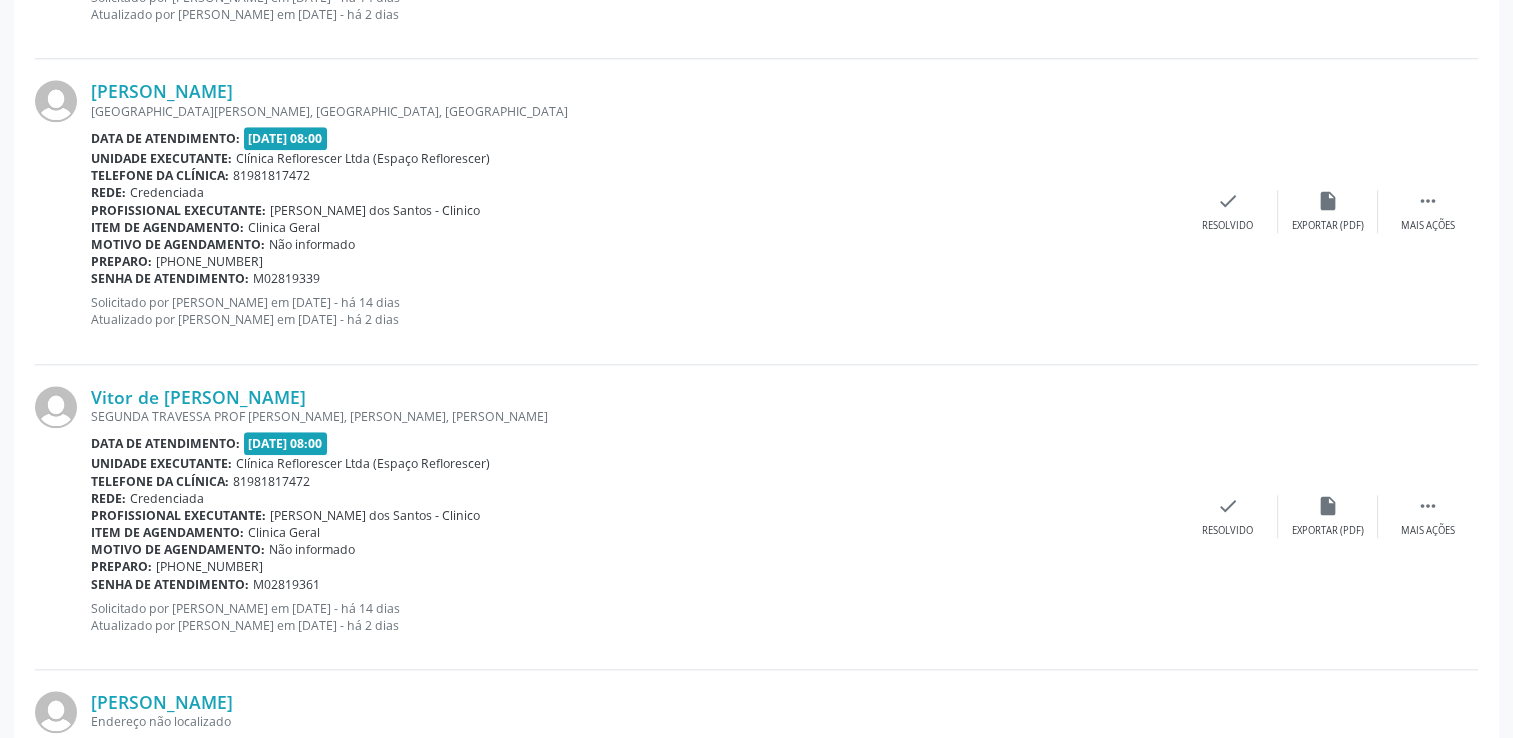 scroll, scrollTop: 2056, scrollLeft: 0, axis: vertical 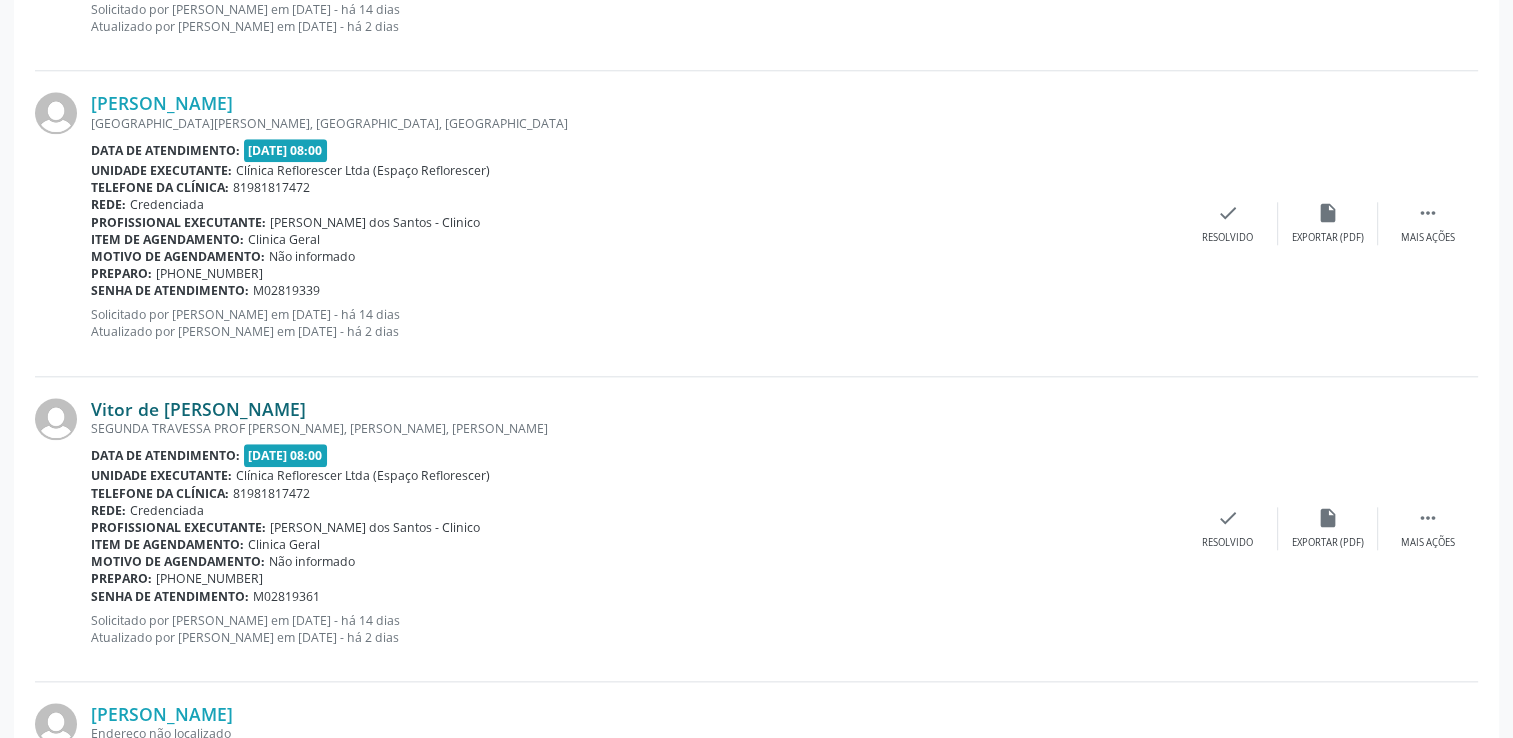 click on "Vitor de [PERSON_NAME]" at bounding box center [198, 409] 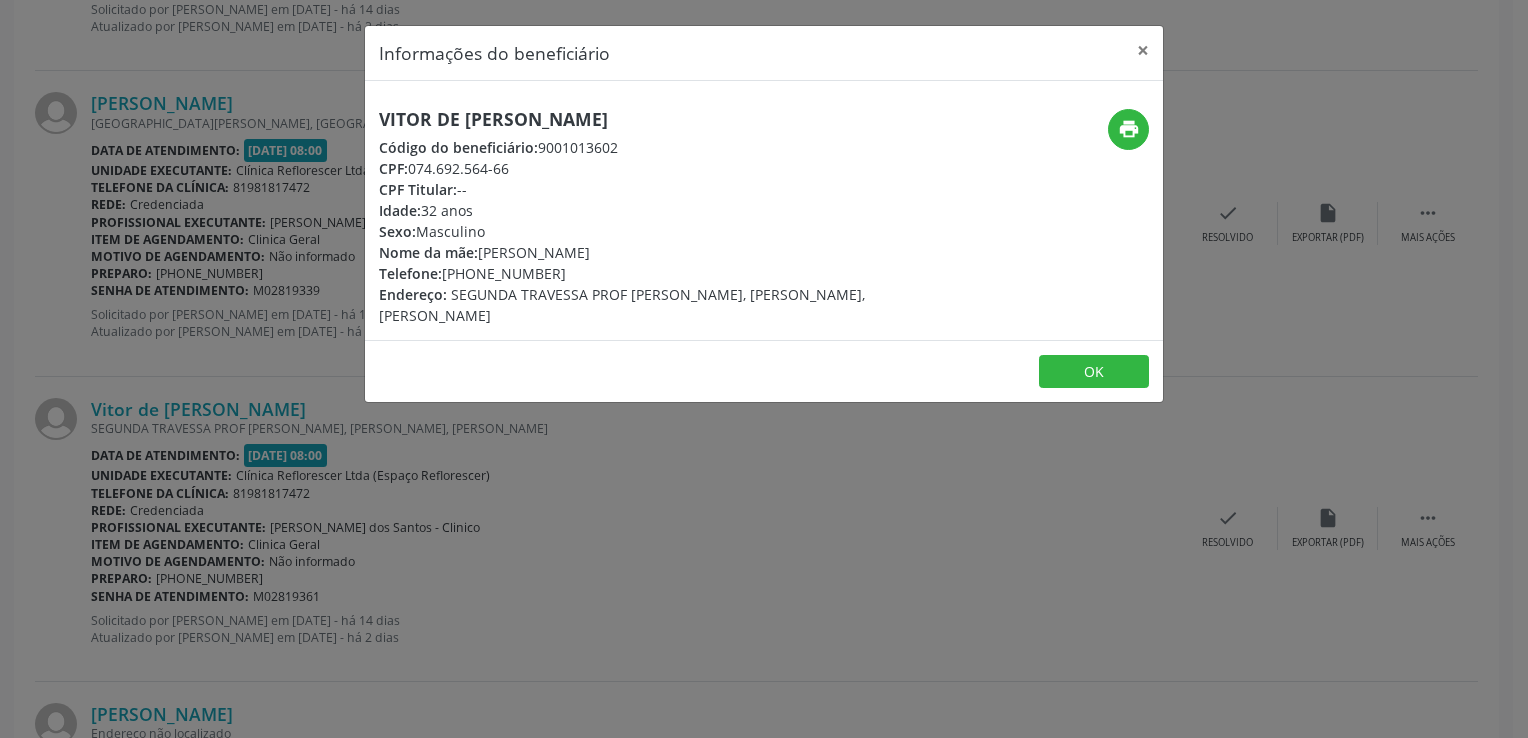 click on "Informações do beneficiário ×
Vitor de [PERSON_NAME]
Código do beneficiário:
9001013602
CPF:
074.692.564-66
CPF Titular:
--
Idade:
32 anos
Sexo:
Masculino
Nome da mãe:
[PERSON_NAME]
Telefone:
[PHONE_NUMBER]
Endereço:
SEGUNDA TRAVESSA PROF [PERSON_NAME], [PERSON_NAME], LIMOEIRA - PE
print OK" at bounding box center [764, 369] 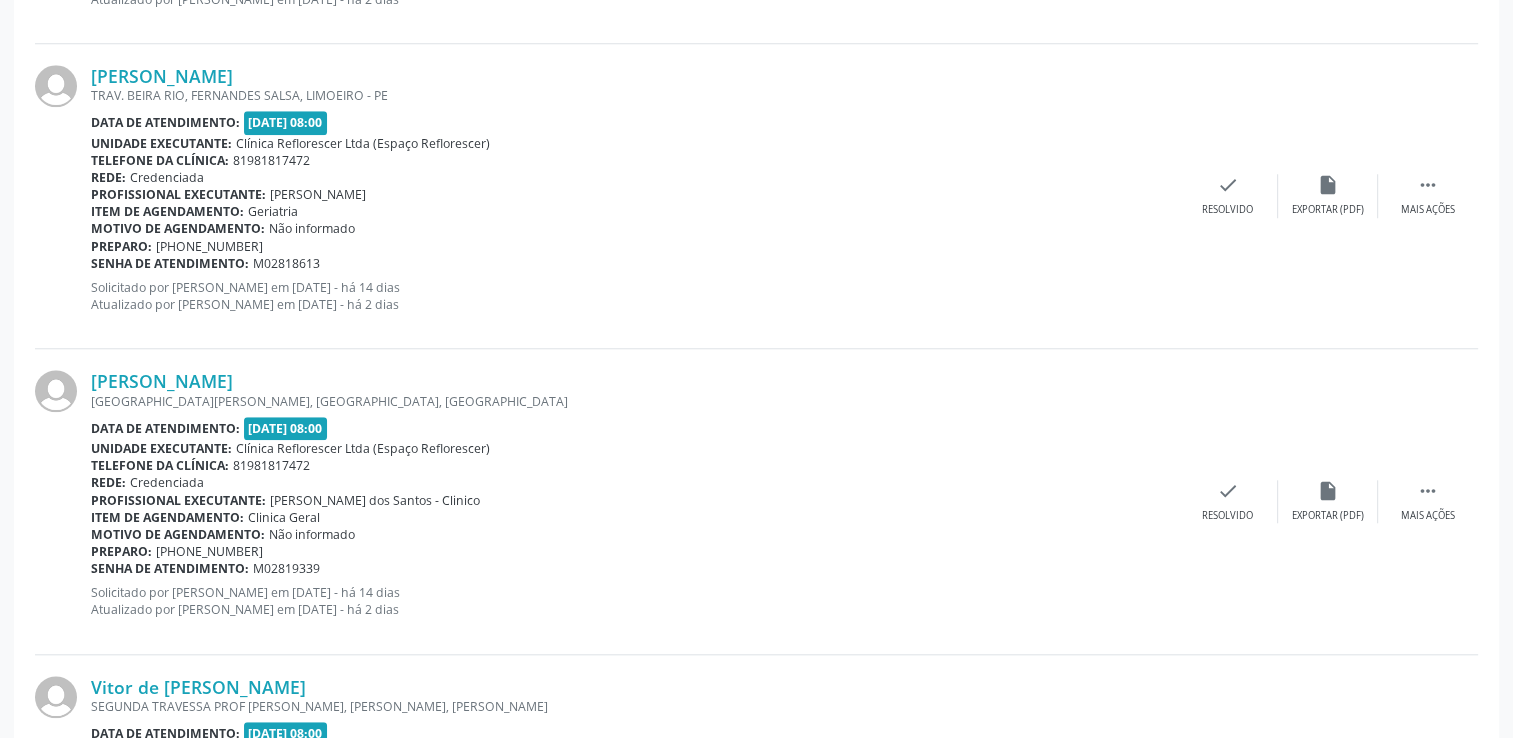 scroll, scrollTop: 1756, scrollLeft: 0, axis: vertical 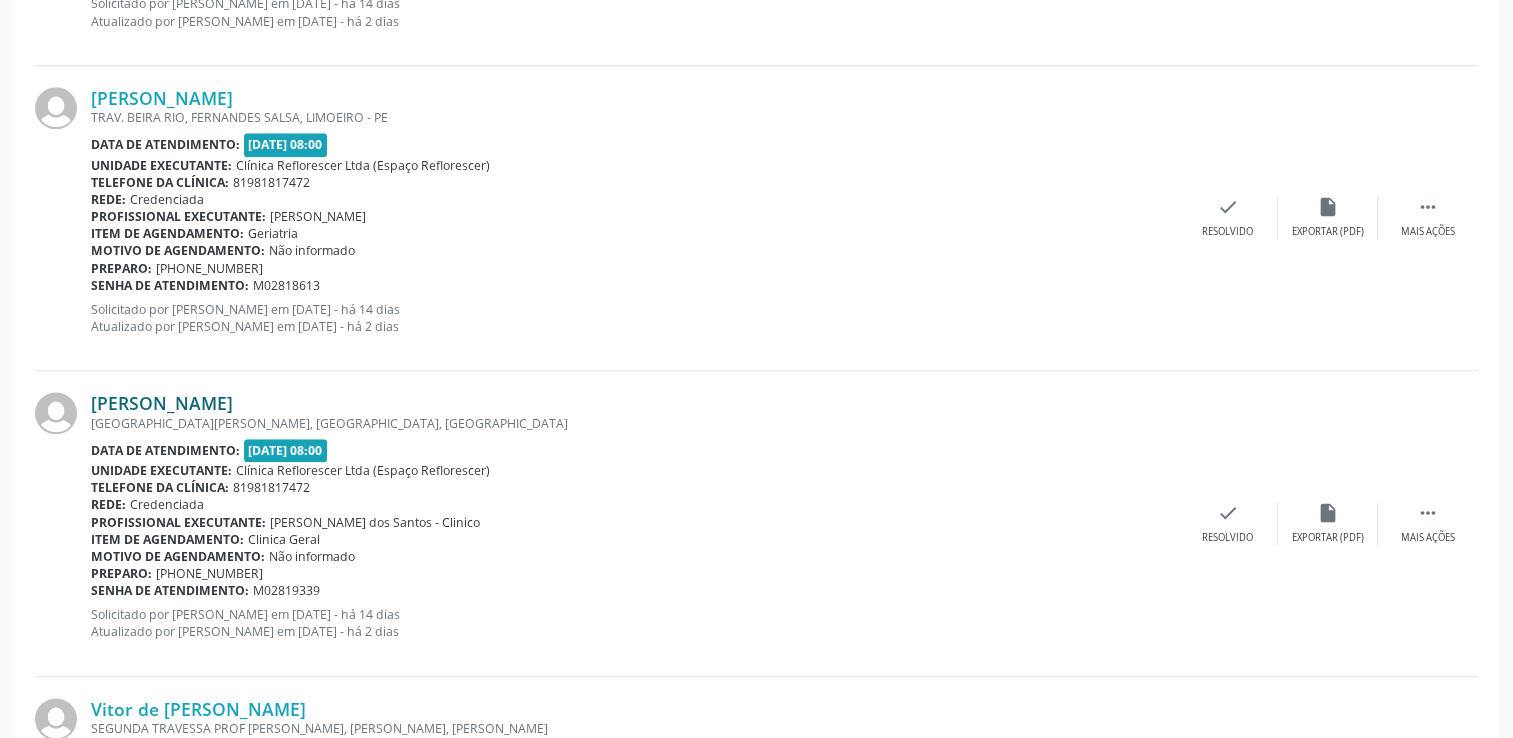 click on "[PERSON_NAME]" at bounding box center [162, 403] 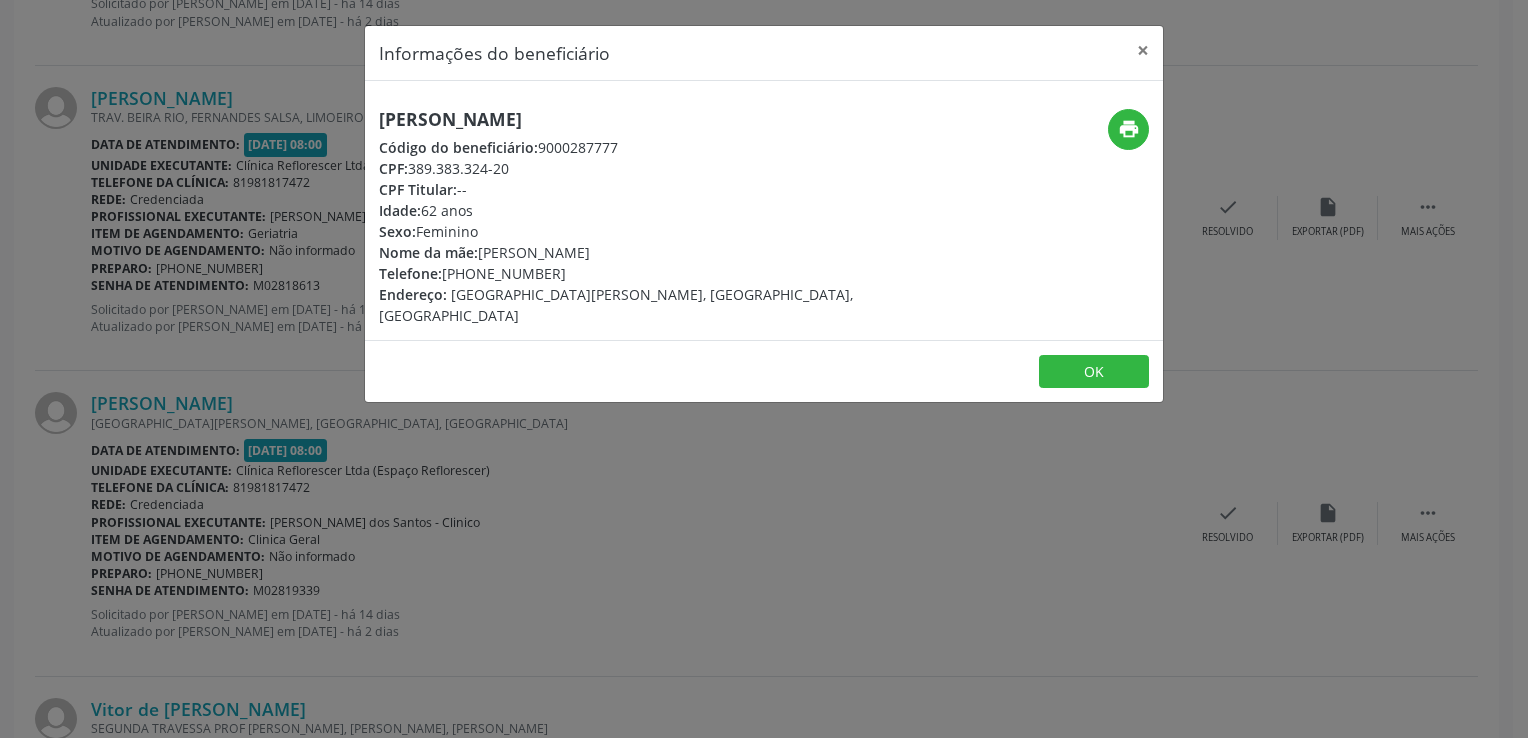click on "Informações do beneficiário ×
[PERSON_NAME]
Código do beneficiário:
9000287777
CPF:
389.383.324-20
CPF Titular:
--
Idade:
62 anos
Sexo:
[GEOGRAPHIC_DATA]
Nome da mãe:
[PERSON_NAME]
Telefone:
[PHONE_NUMBER]
Endereço:
[GEOGRAPHIC_DATA][PERSON_NAME], [GEOGRAPHIC_DATA], [GEOGRAPHIC_DATA] - PE
print OK" at bounding box center [764, 369] 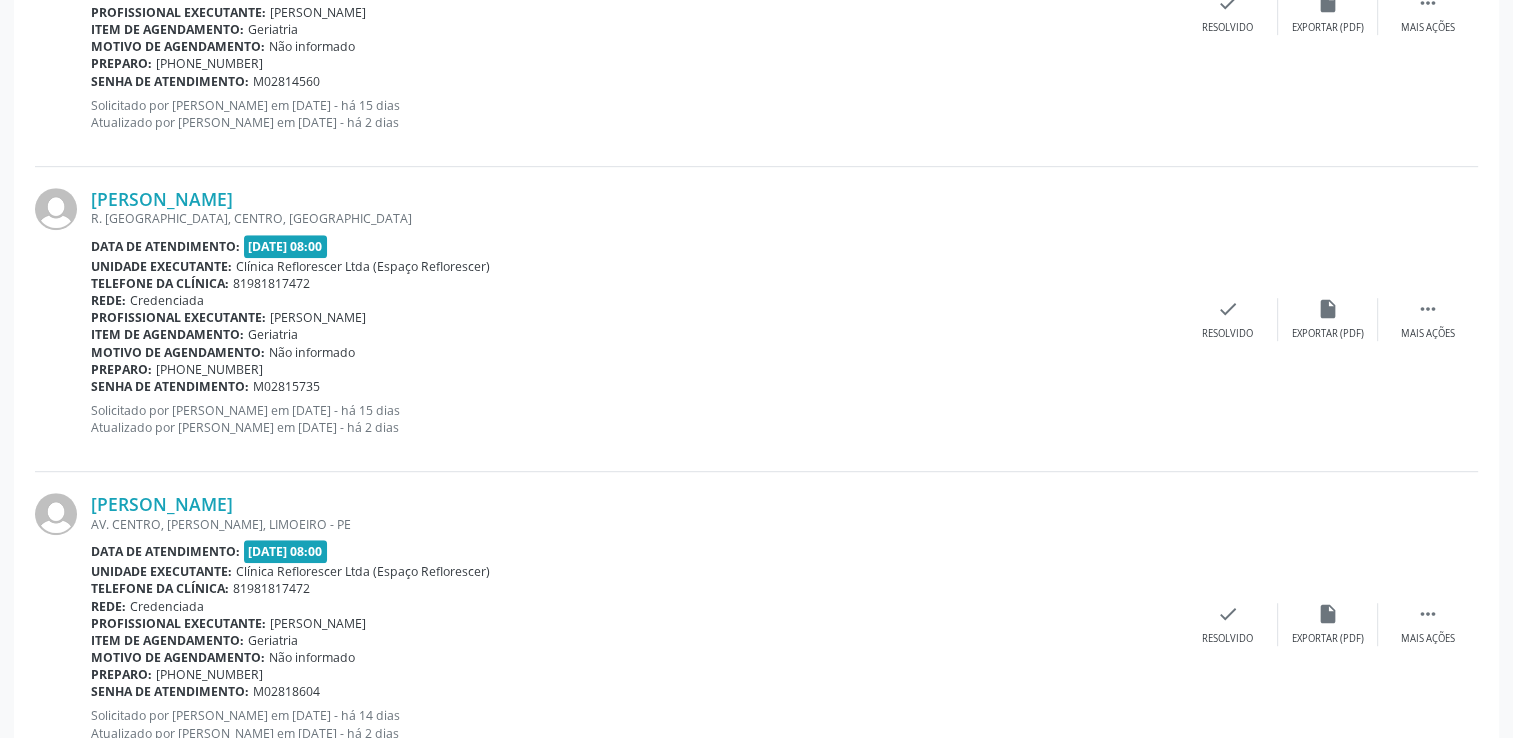 scroll, scrollTop: 1056, scrollLeft: 0, axis: vertical 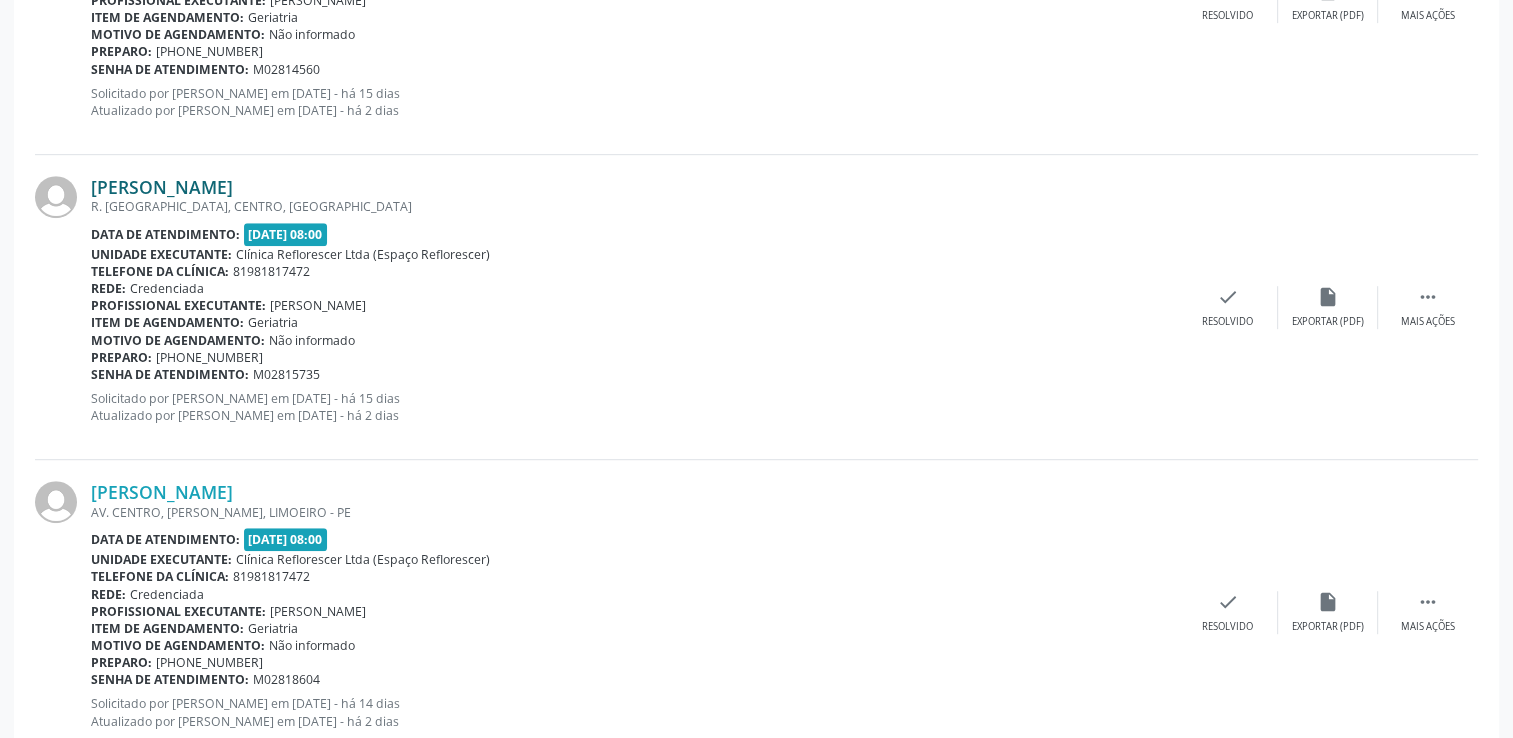 click on "[PERSON_NAME]" at bounding box center [162, 187] 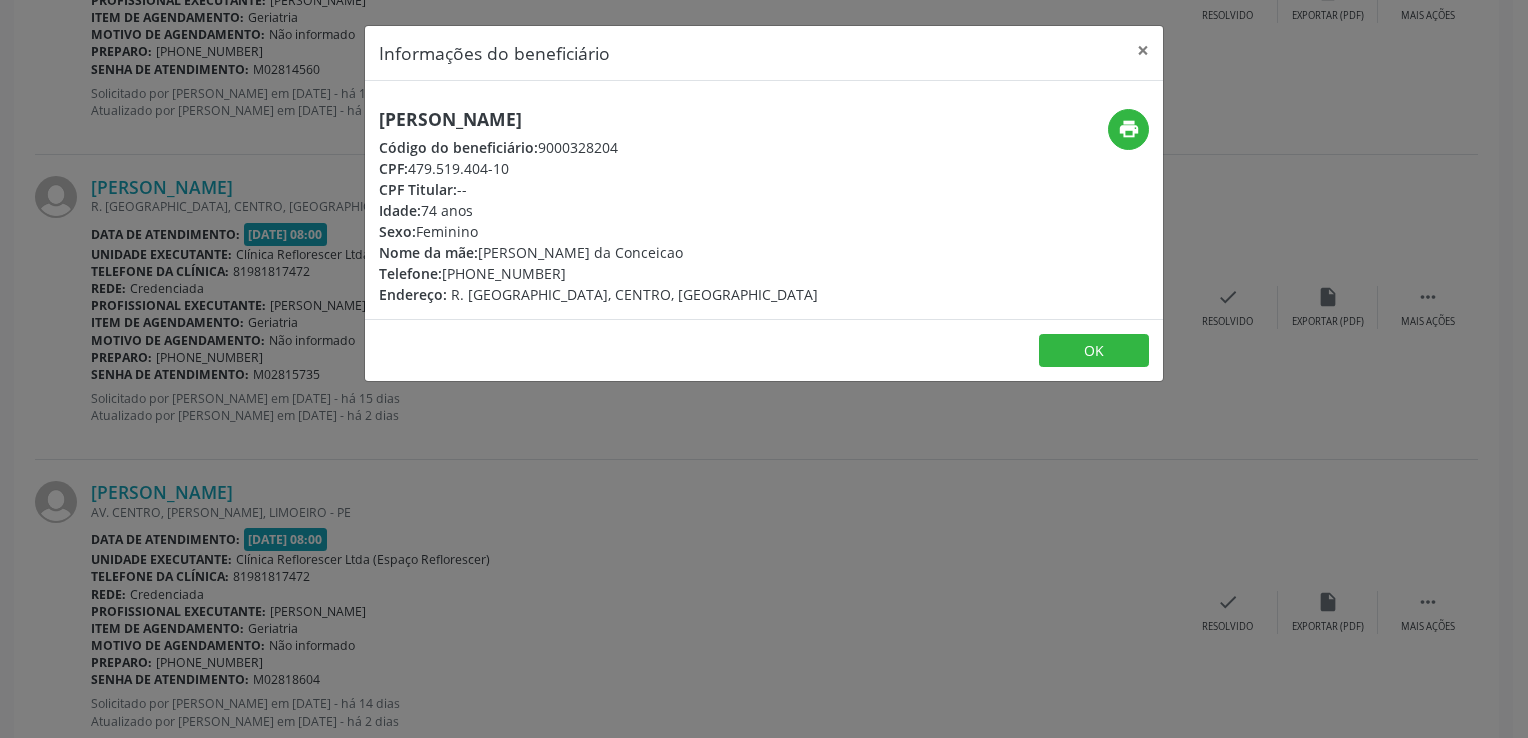 click on "Informações do beneficiário ×
[PERSON_NAME]
Código do beneficiário:
9000328204
CPF:
479.519.404-10
CPF Titular:
--
Idade:
74 anos
Sexo:
[GEOGRAPHIC_DATA]
Nome da mãe:
[PERSON_NAME]
Telefone:
[PHONE_NUMBER]
Endereço:
R. [GEOGRAPHIC_DATA], CENTRO, LIMOEIRO - PE
print OK" at bounding box center [764, 369] 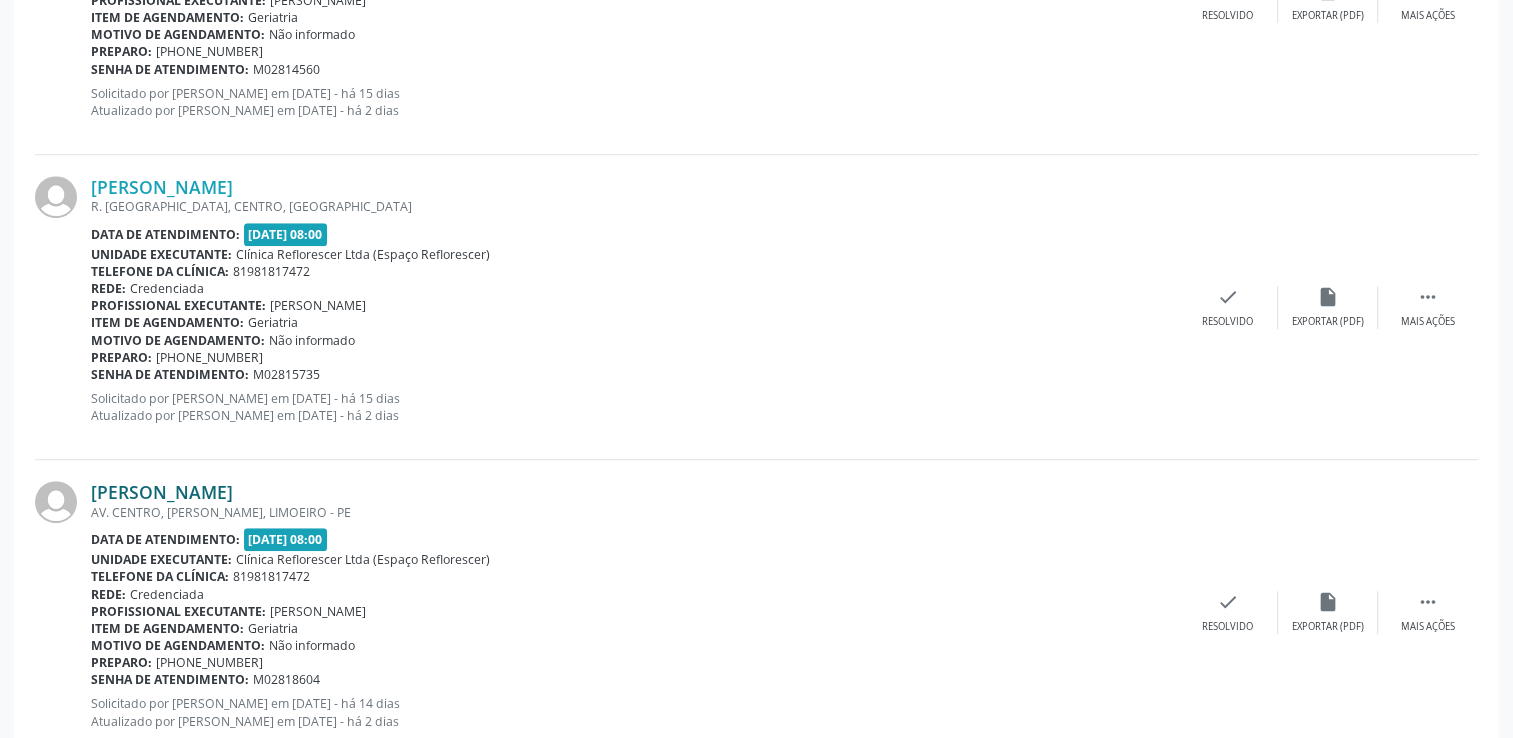click on "[PERSON_NAME]" at bounding box center [162, 492] 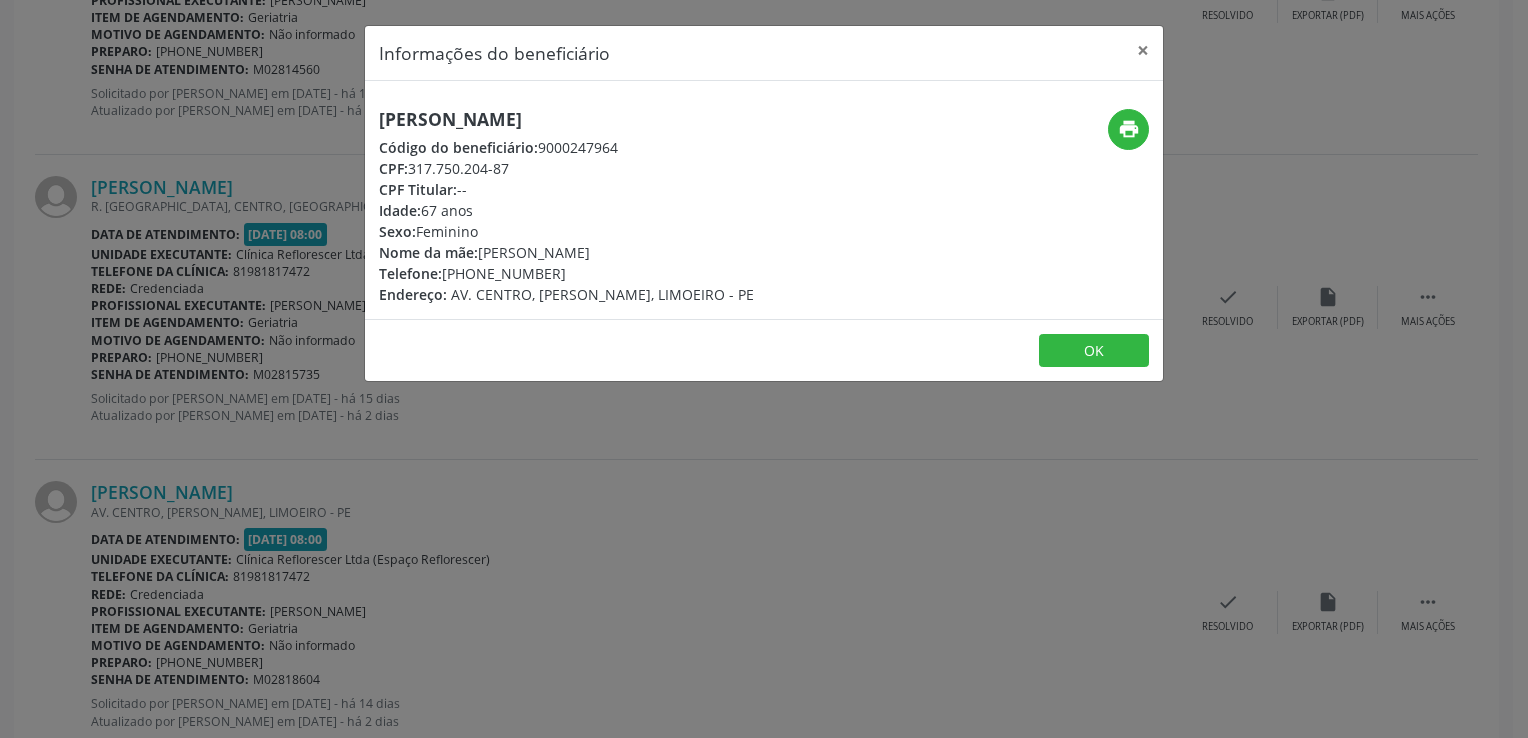 click on "Informações do beneficiário ×
[PERSON_NAME]
Código do beneficiário:
9000247964
CPF:
317.750.204-87
CPF Titular:
--
Idade:
67 anos
Sexo:
[GEOGRAPHIC_DATA]
Nome da mãe:
[PERSON_NAME]
Telefone:
[PHONE_NUMBER]
Endereço:
AV. CENTRO, [PERSON_NAME], LIMOEIRO - PE
print OK" at bounding box center [764, 369] 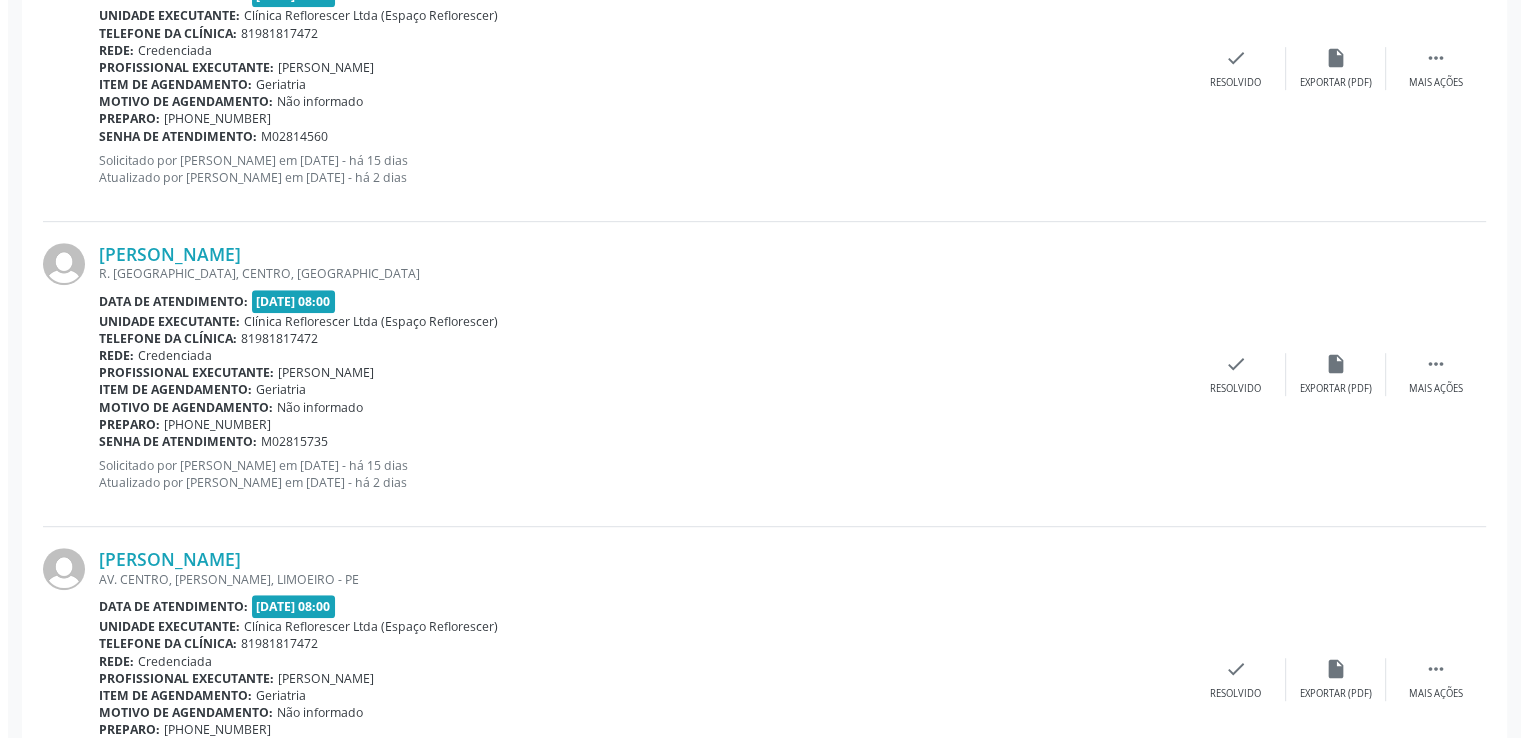 scroll, scrollTop: 956, scrollLeft: 0, axis: vertical 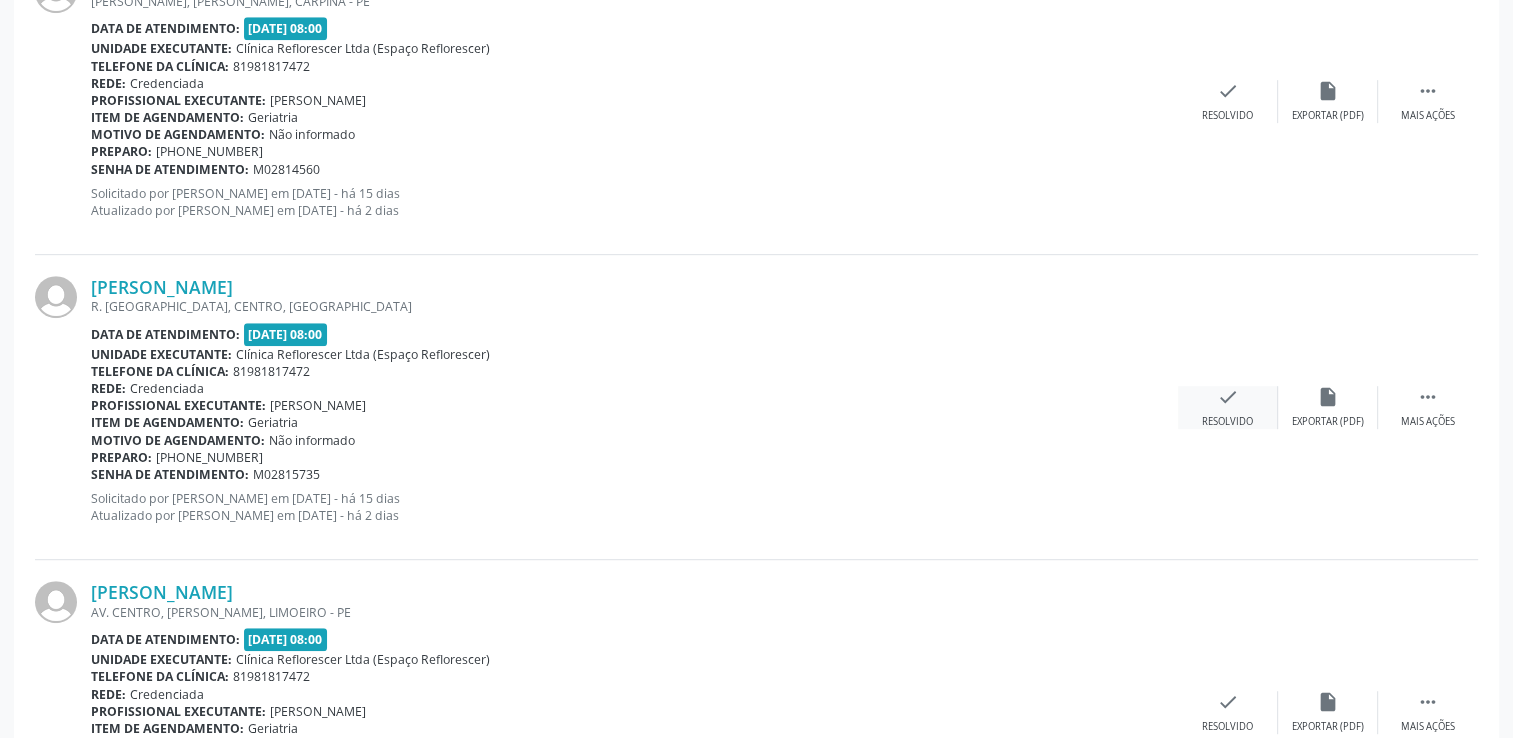 click on "check
Resolvido" at bounding box center [1228, 407] 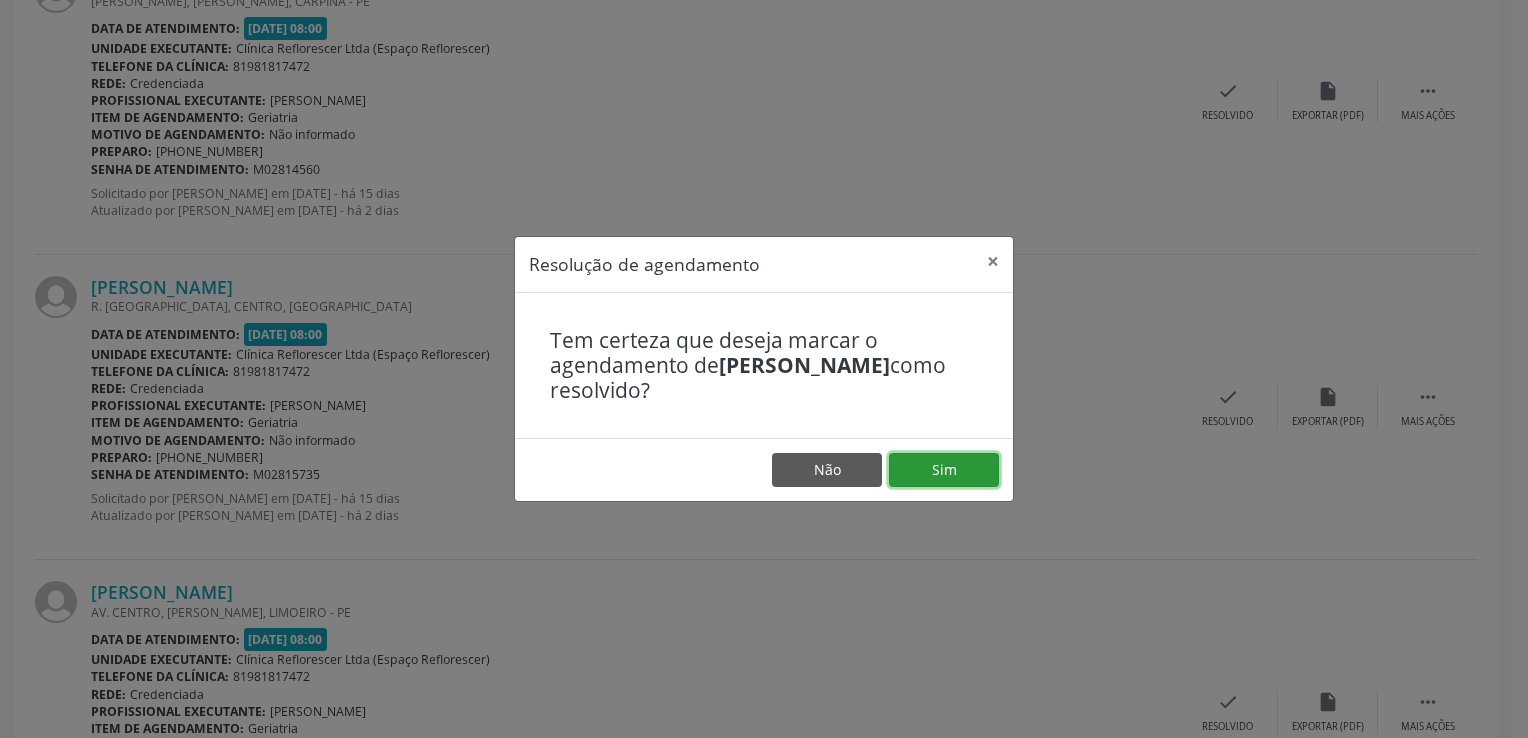 click on "Sim" at bounding box center (944, 470) 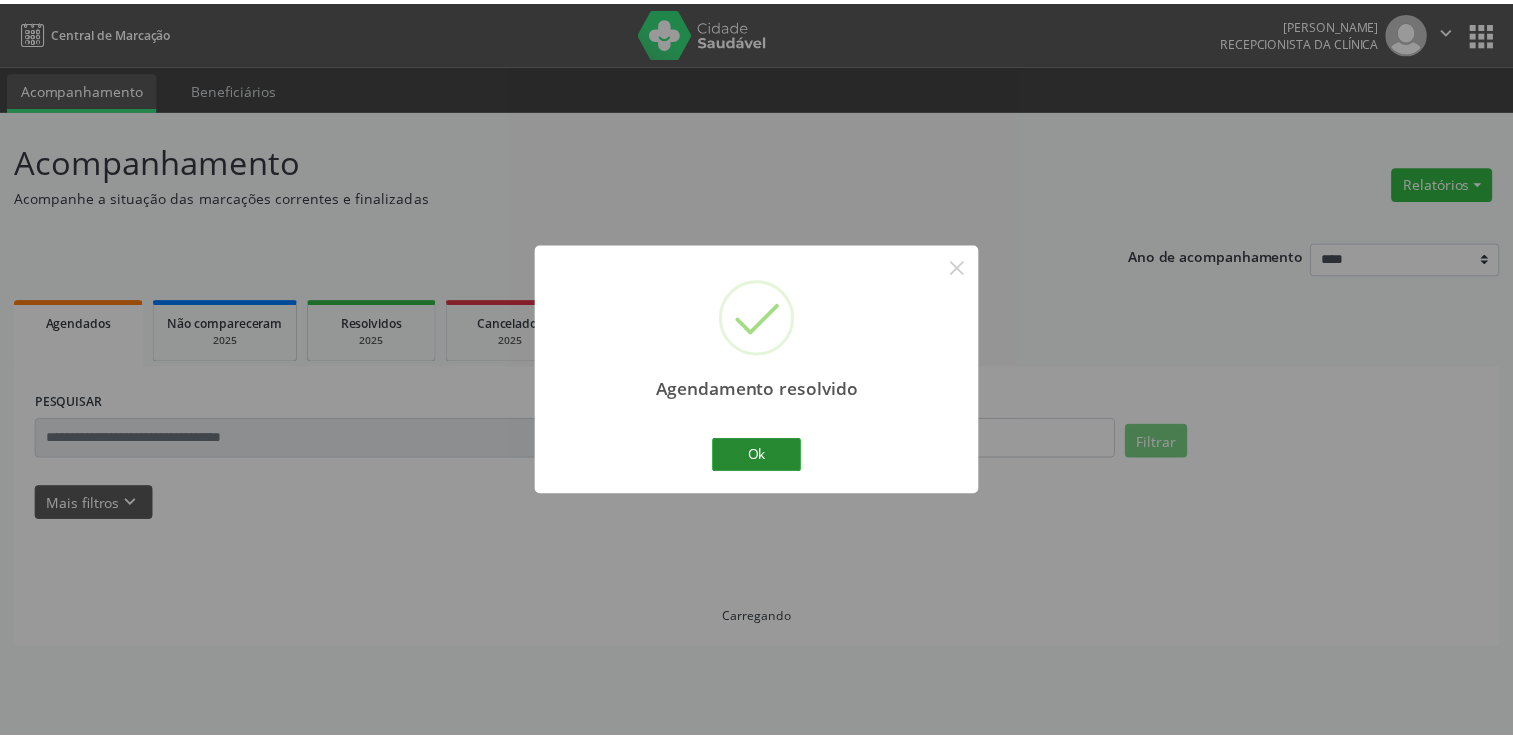 scroll, scrollTop: 0, scrollLeft: 0, axis: both 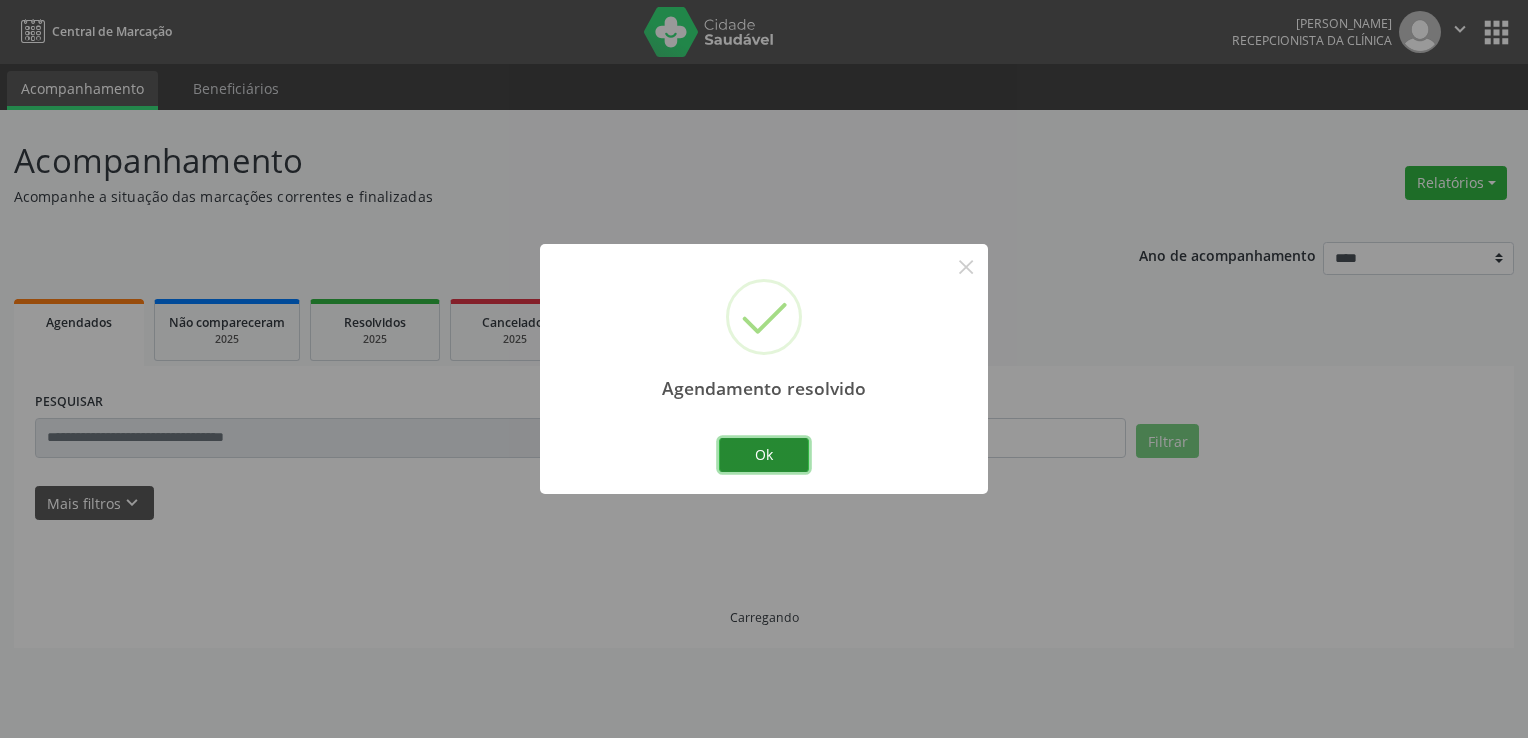 click on "Ok" at bounding box center (764, 455) 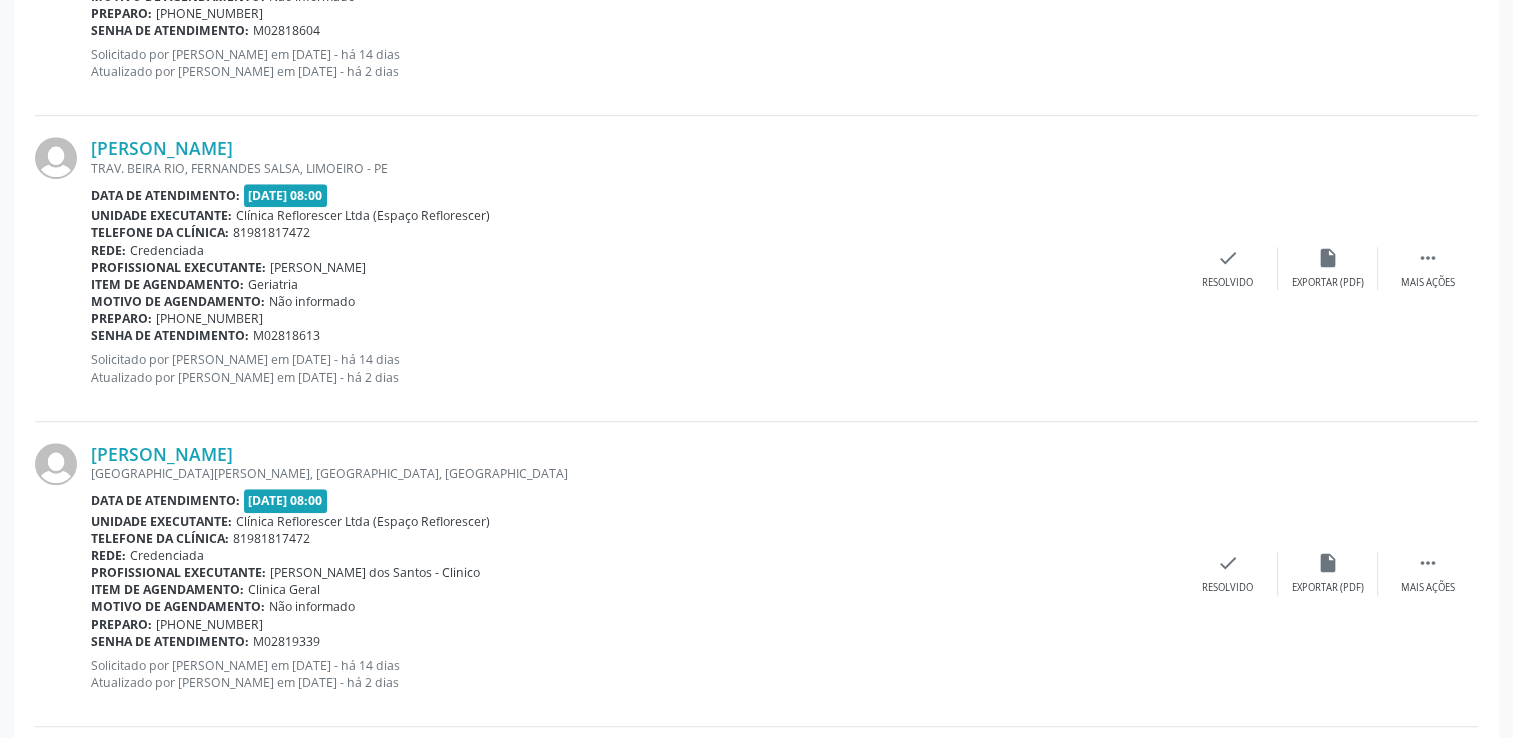 scroll, scrollTop: 1500, scrollLeft: 0, axis: vertical 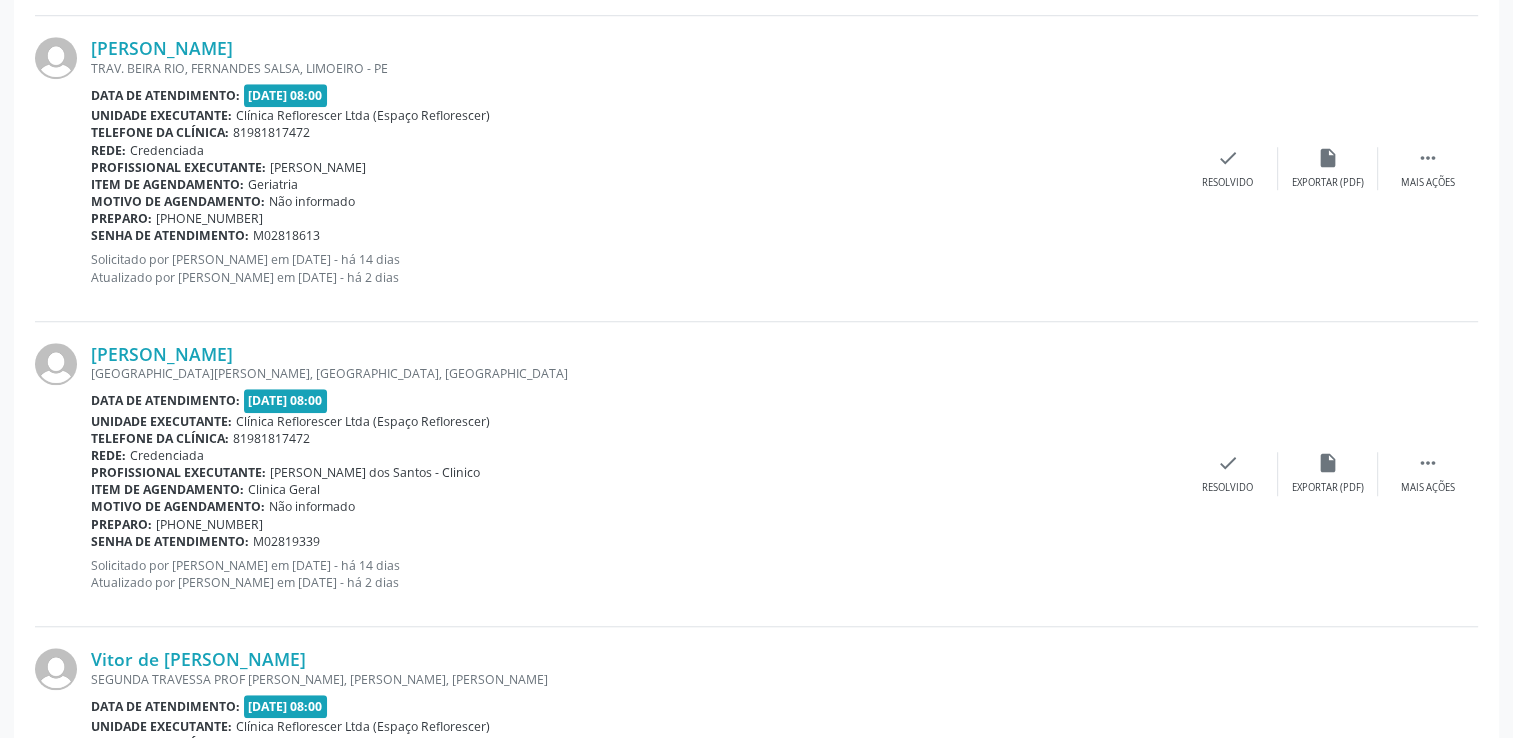 click on "[PERSON_NAME]
TRAV. BEIRA RIO, FERNANDES SALSA, LIMOEIRO - PE
Data de atendimento:
[DATE] 08:00
Unidade executante:
Clínica Reflorescer Ltda (Espaço Reflorescer)
Telefone da clínica:
81981817472
Rede:
Credenciada
Profissional executante:
[PERSON_NAME]
Item de agendamento:
Geriatria
Motivo de agendamento:
Não informado
Preparo:
[PHONE_NUMBER]
Senha de atendimento:
M02818613
Solicitado por [PERSON_NAME] em [DATE] - há 14 dias
Atualizado por [PERSON_NAME] em [DATE] - há 2 dias" at bounding box center [634, 168] 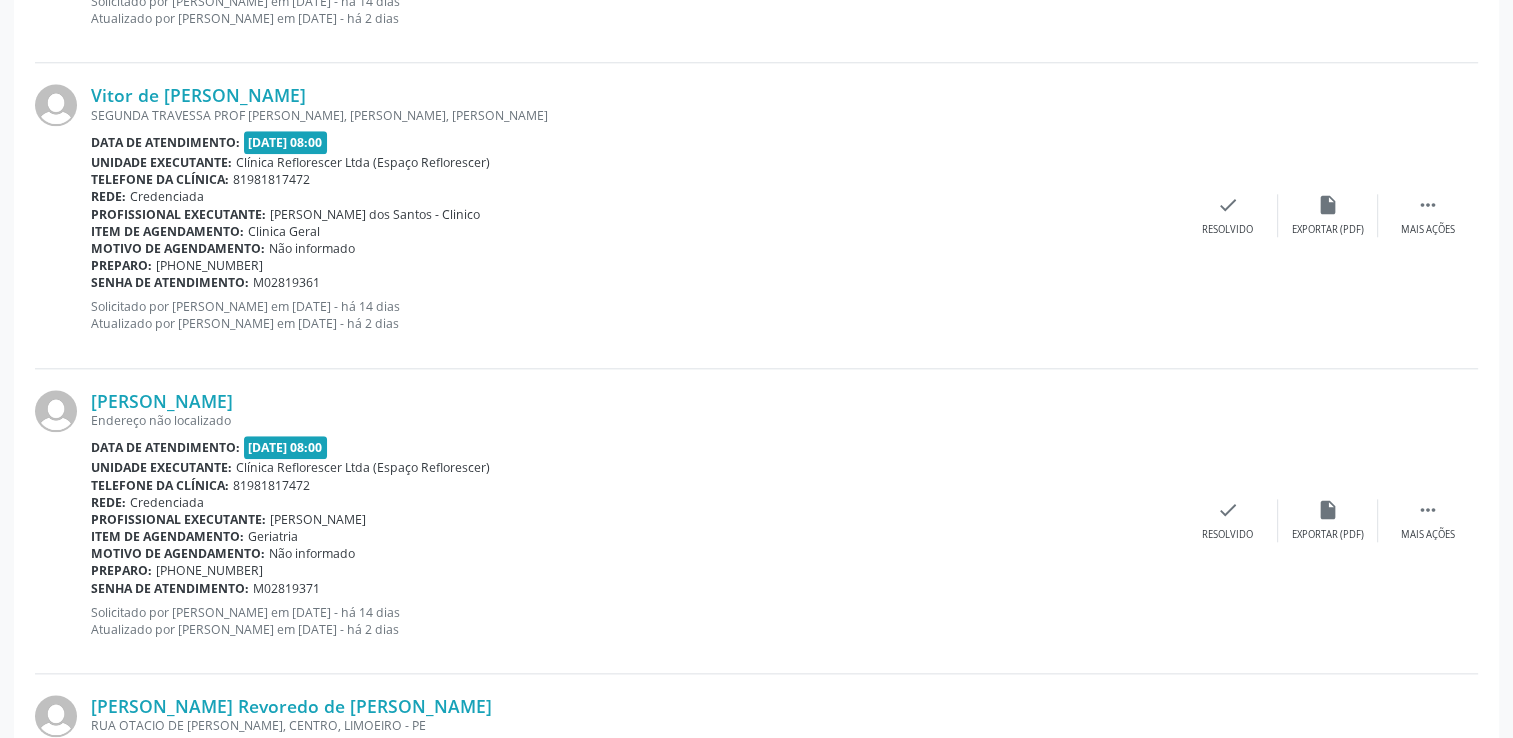 scroll, scrollTop: 2100, scrollLeft: 0, axis: vertical 